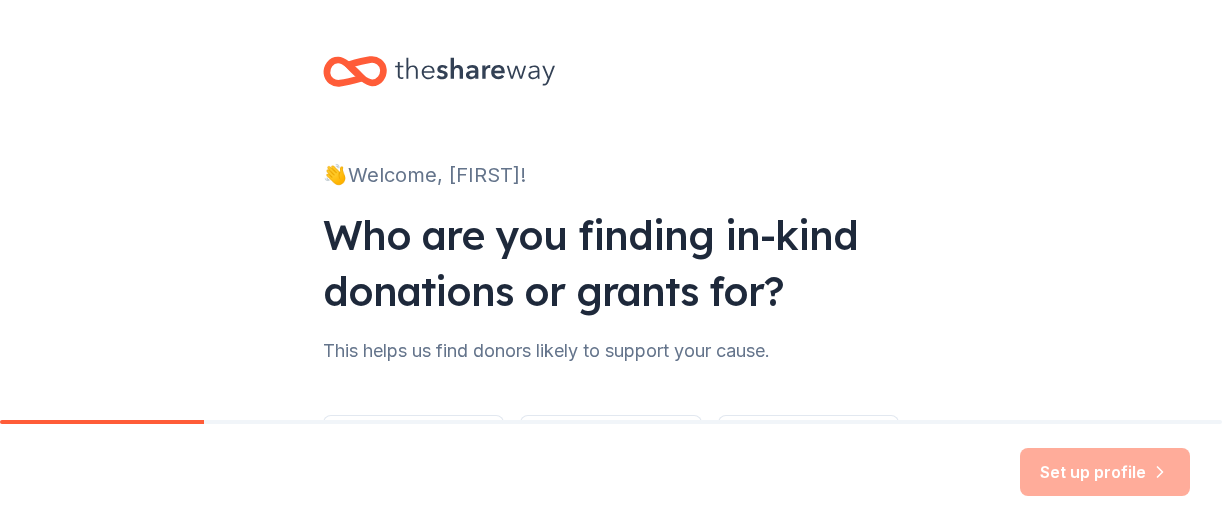 scroll, scrollTop: 0, scrollLeft: 0, axis: both 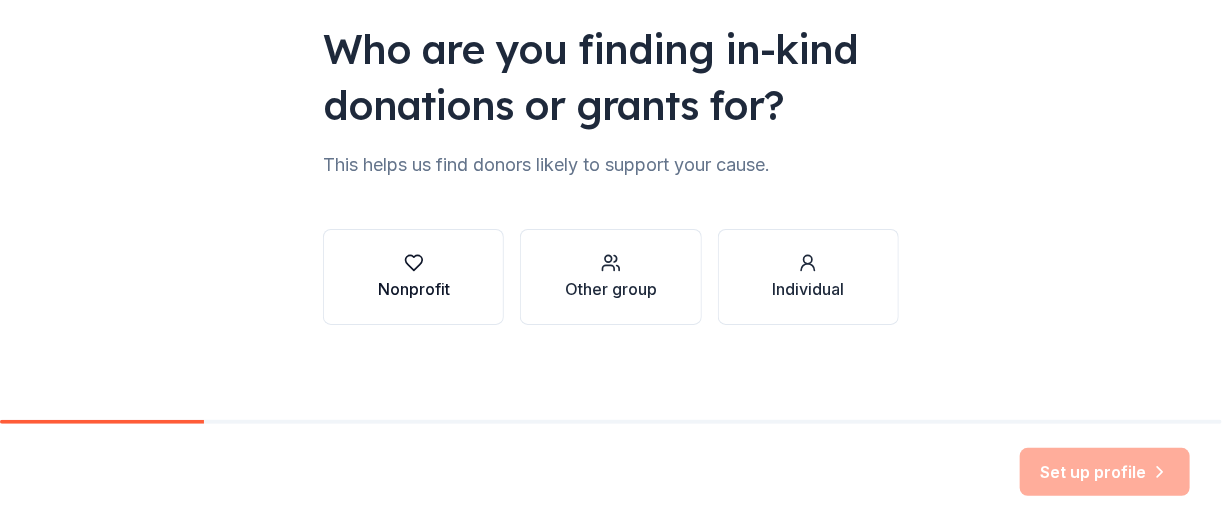 click on "Nonprofit" at bounding box center [414, 289] 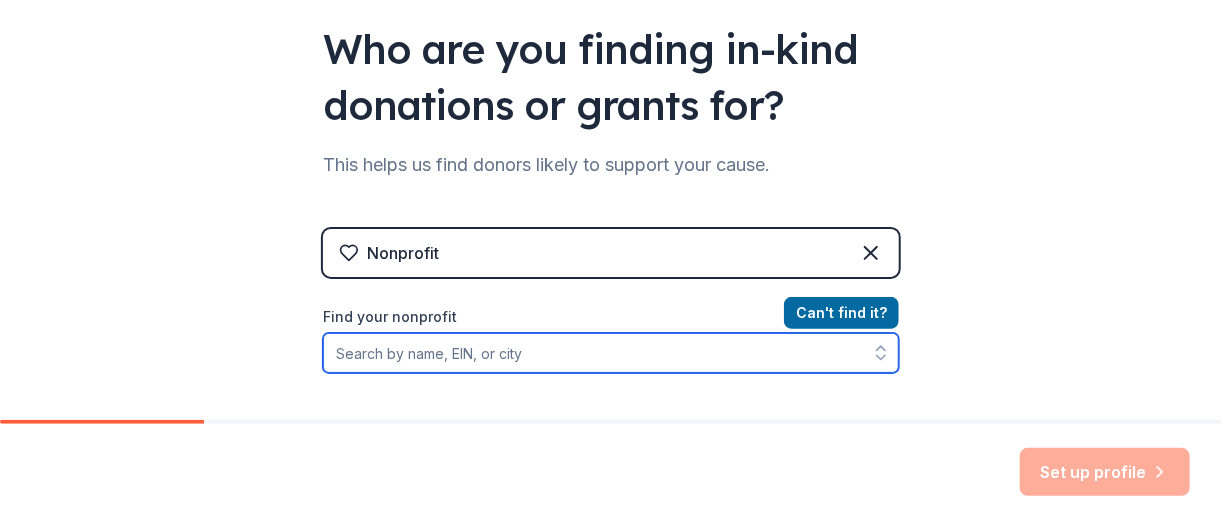 click on "Find your nonprofit" at bounding box center [611, 353] 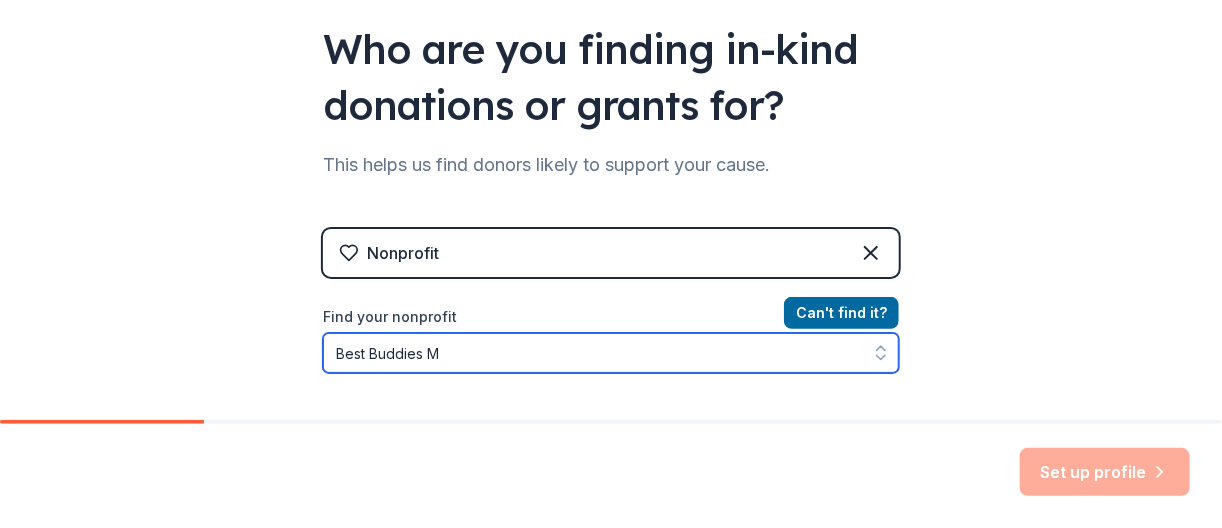 scroll, scrollTop: 239, scrollLeft: 0, axis: vertical 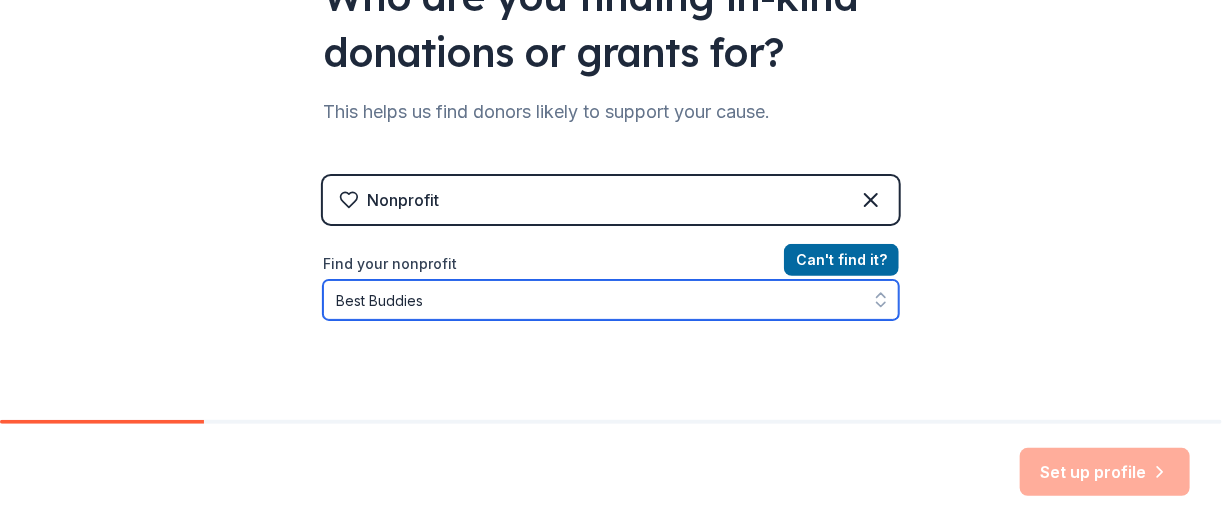 type on "Best Buddies" 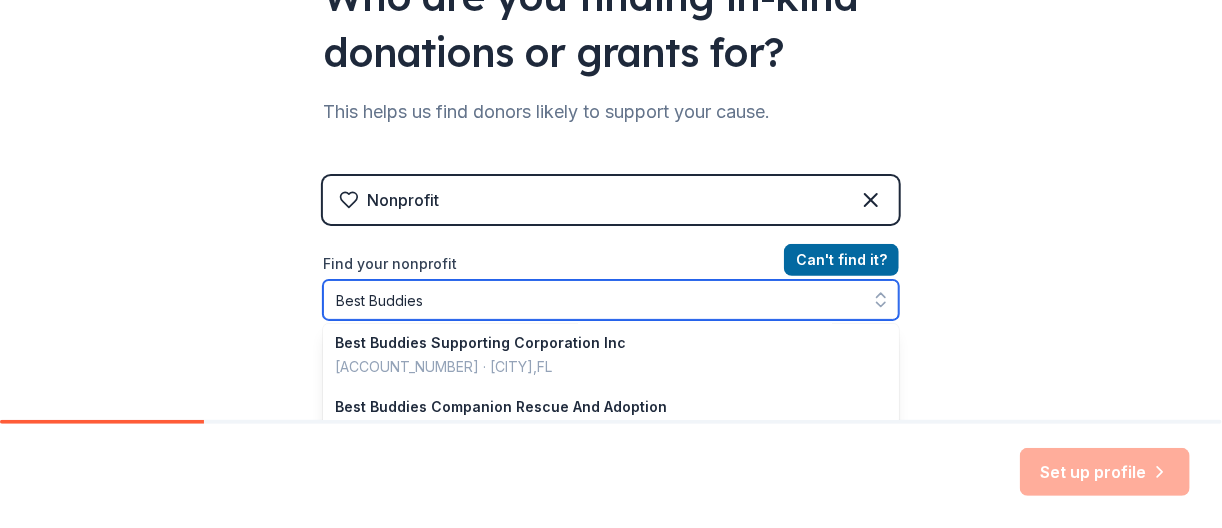 scroll, scrollTop: 327, scrollLeft: 0, axis: vertical 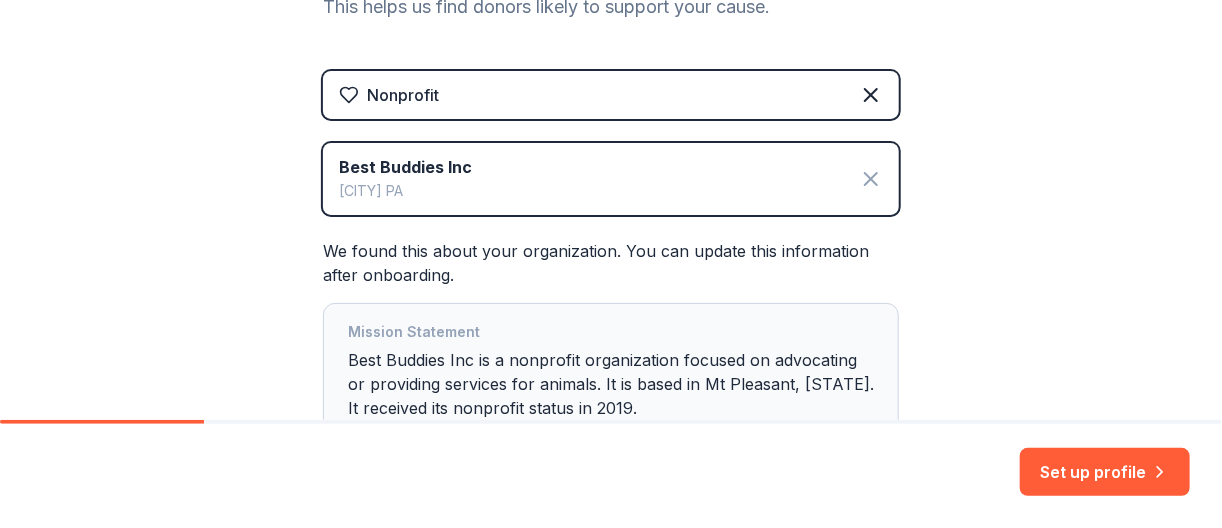 click 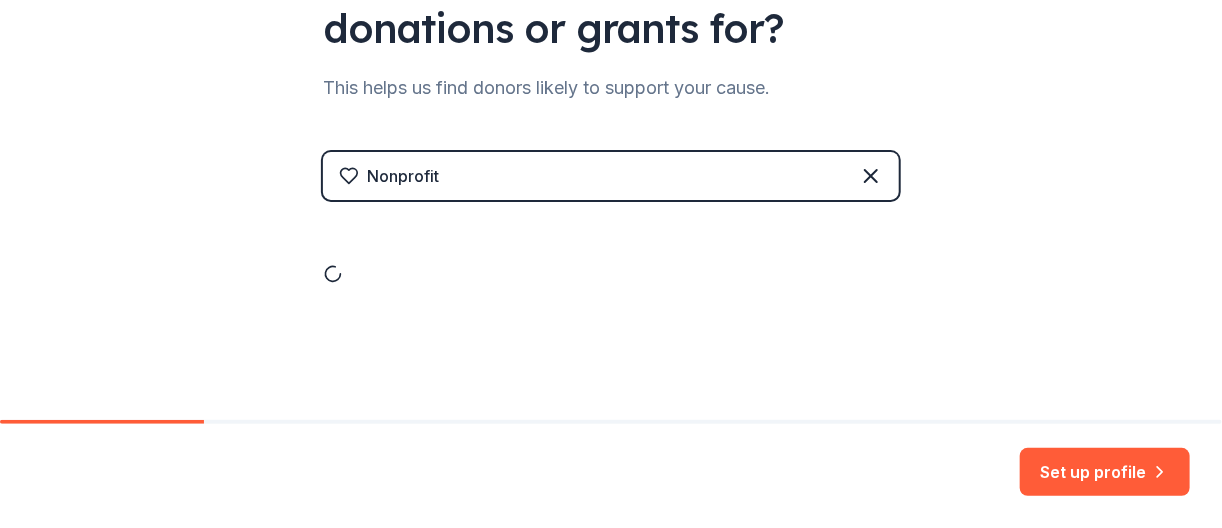 scroll, scrollTop: 186, scrollLeft: 0, axis: vertical 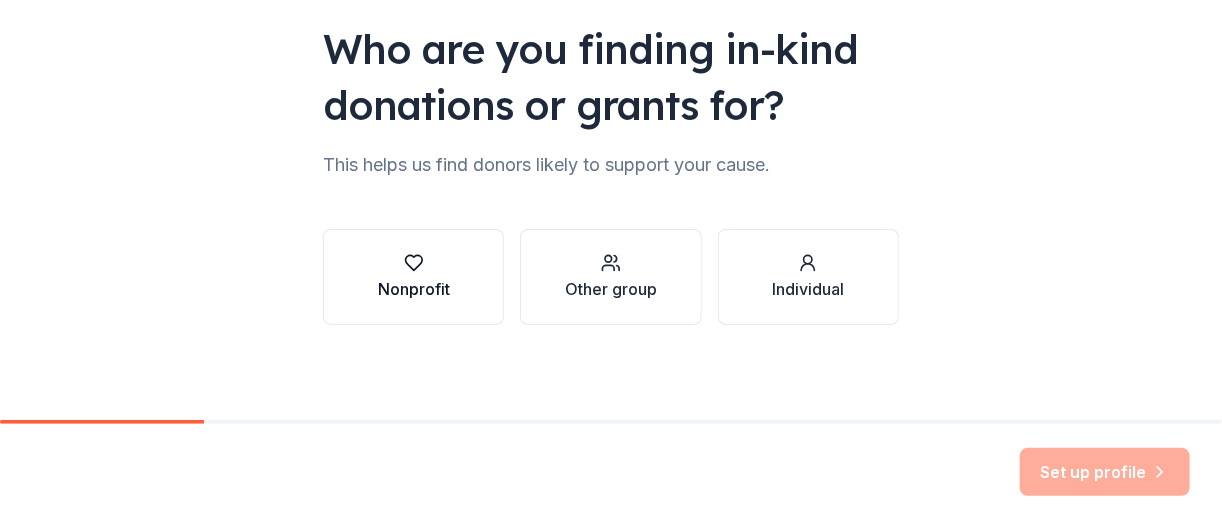 click on "Nonprofit" at bounding box center (413, 277) 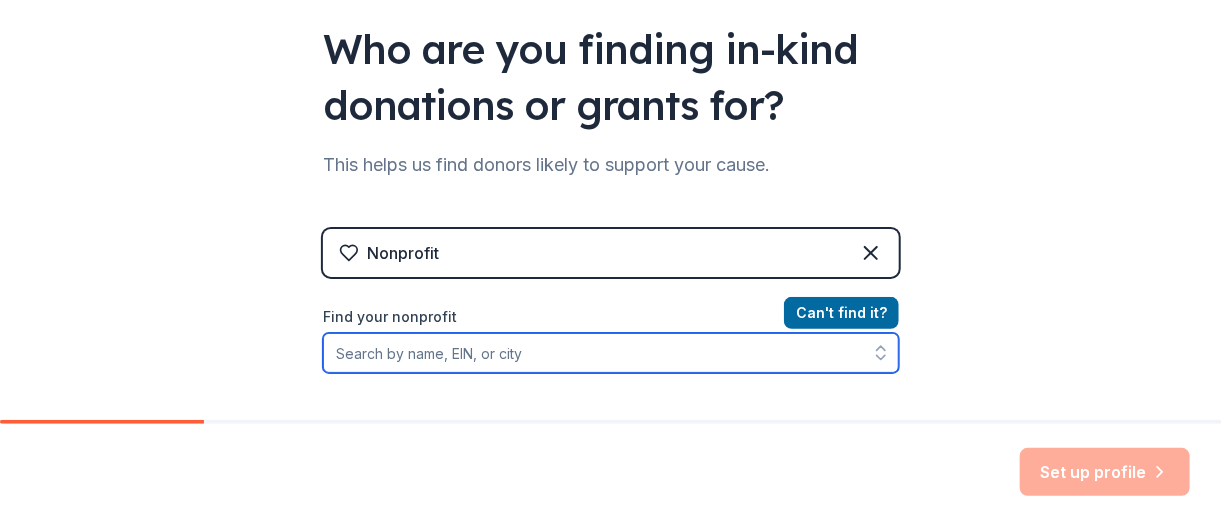 click on "Find your nonprofit" at bounding box center [611, 353] 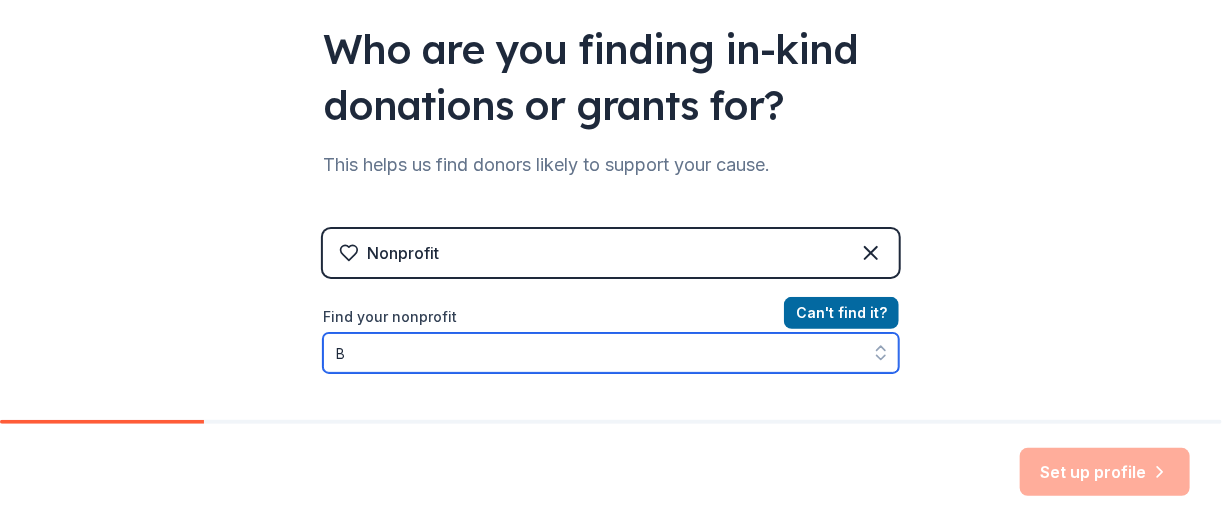 scroll, scrollTop: 382, scrollLeft: 0, axis: vertical 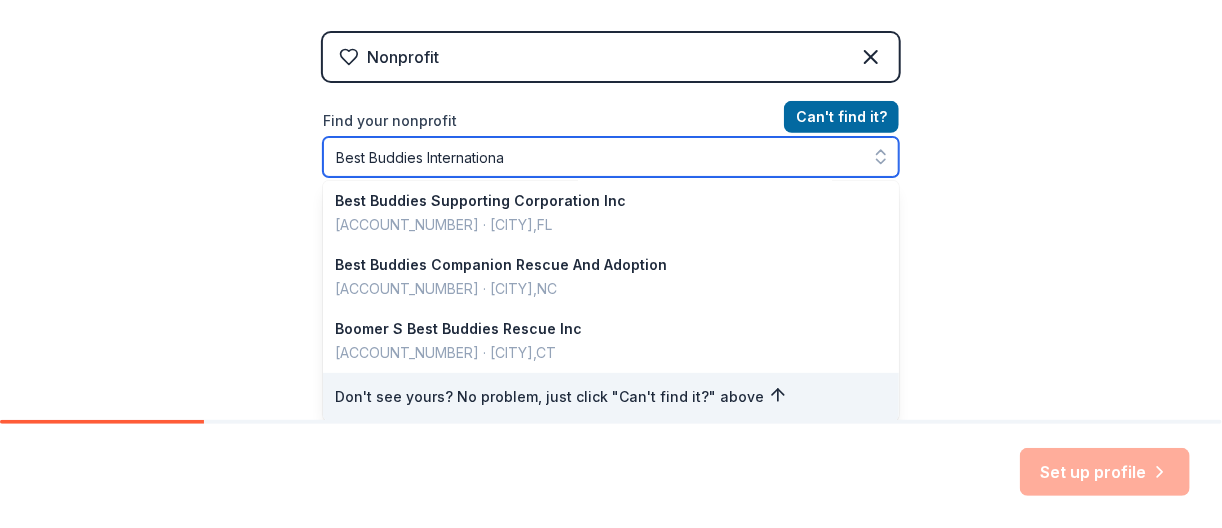 type on "Best Buddies International" 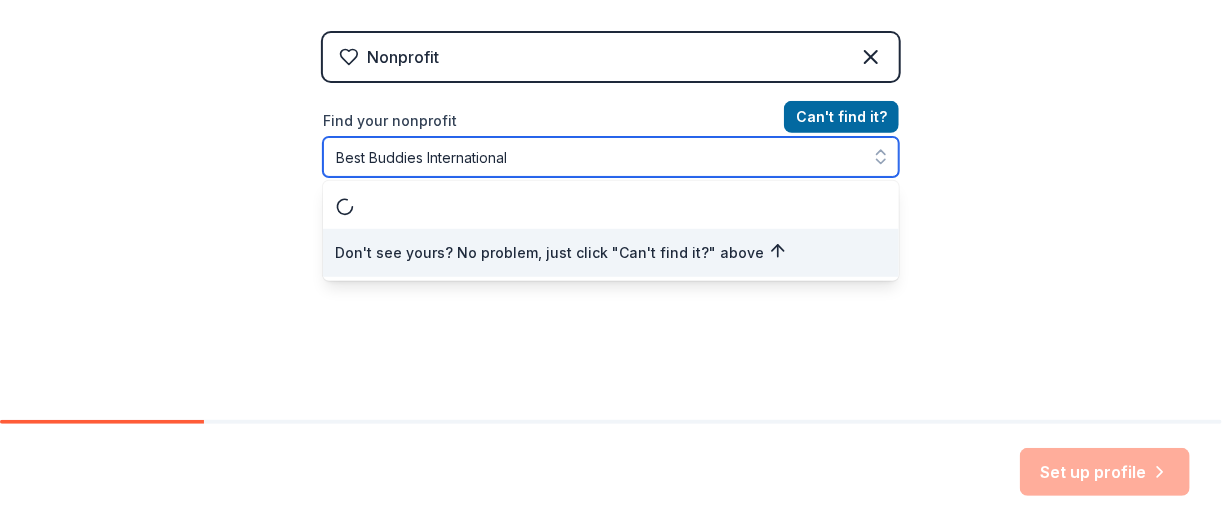 scroll, scrollTop: 0, scrollLeft: 0, axis: both 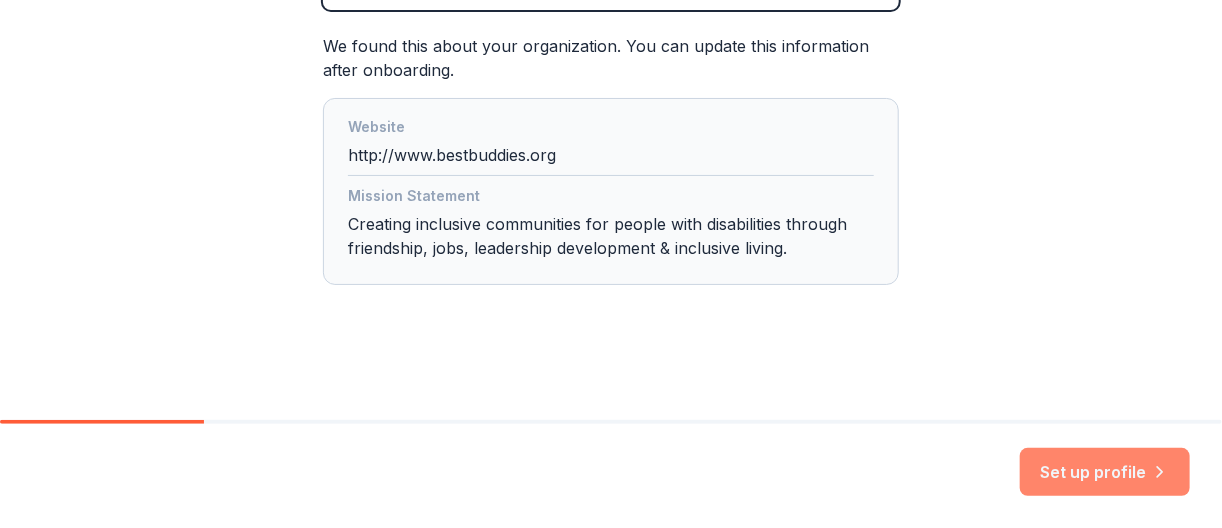 click on "Set up profile" at bounding box center (1105, 472) 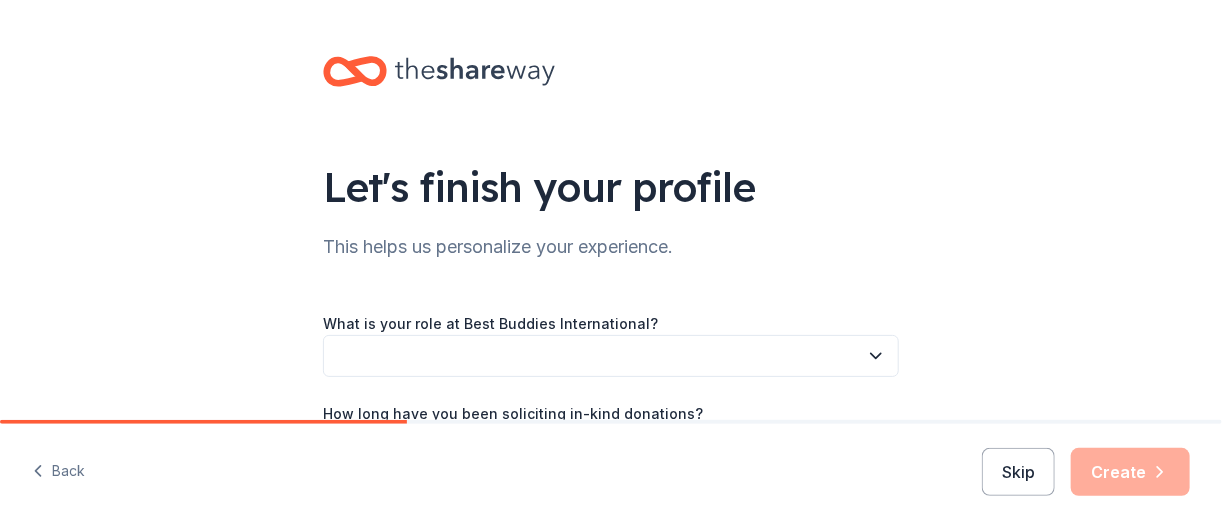 click 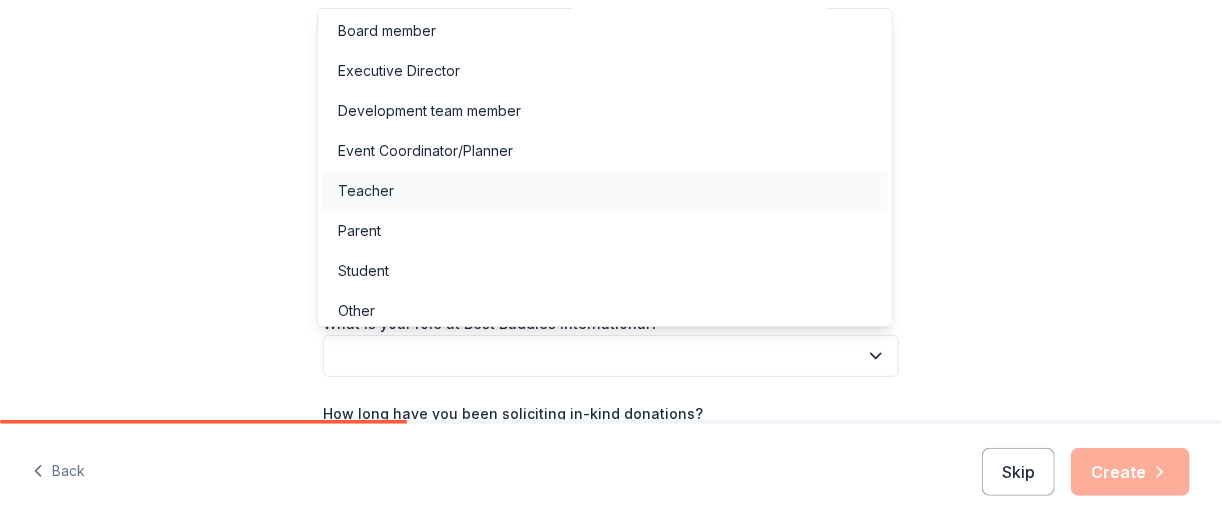 scroll, scrollTop: 0, scrollLeft: 0, axis: both 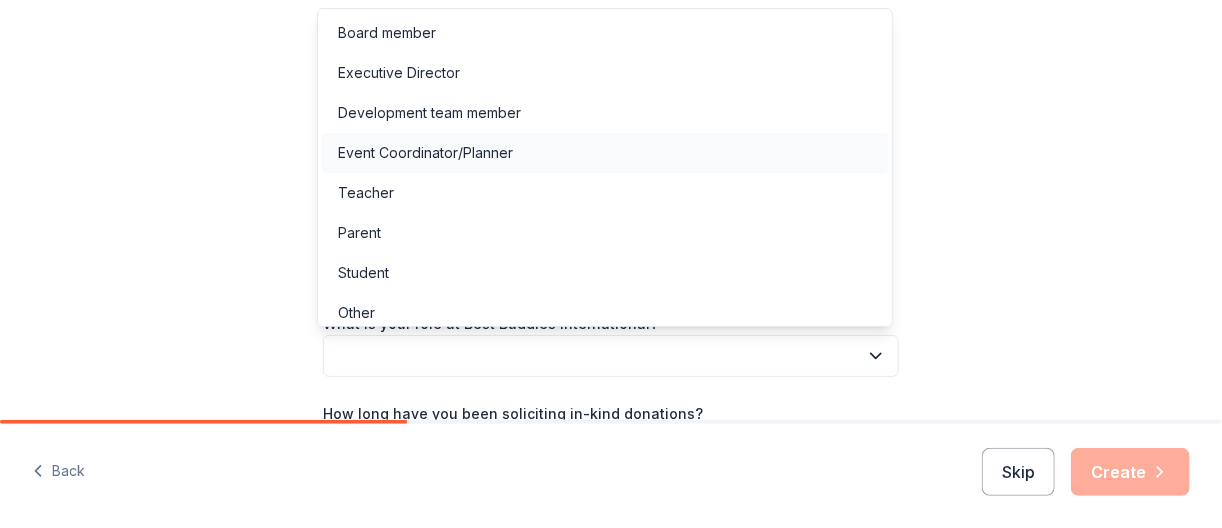 click on "Event Coordinator/Planner" at bounding box center (425, 153) 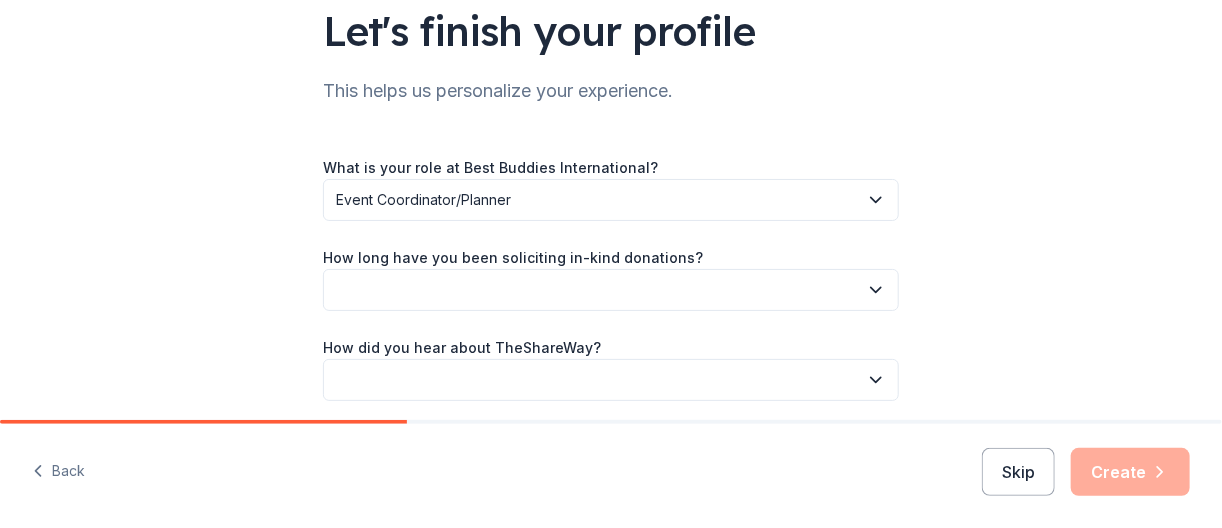 scroll, scrollTop: 160, scrollLeft: 0, axis: vertical 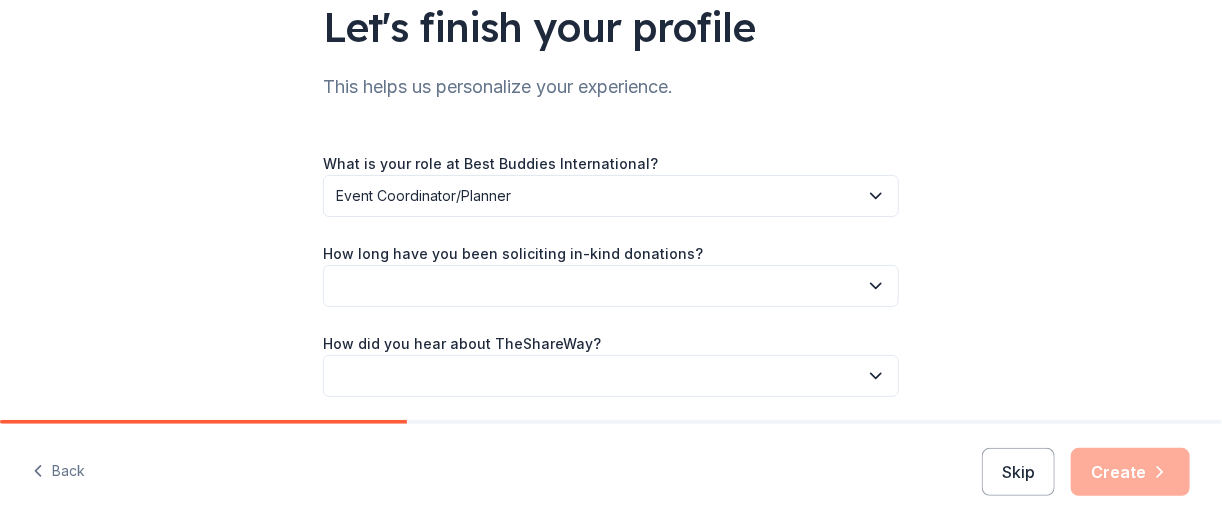 click at bounding box center [611, 286] 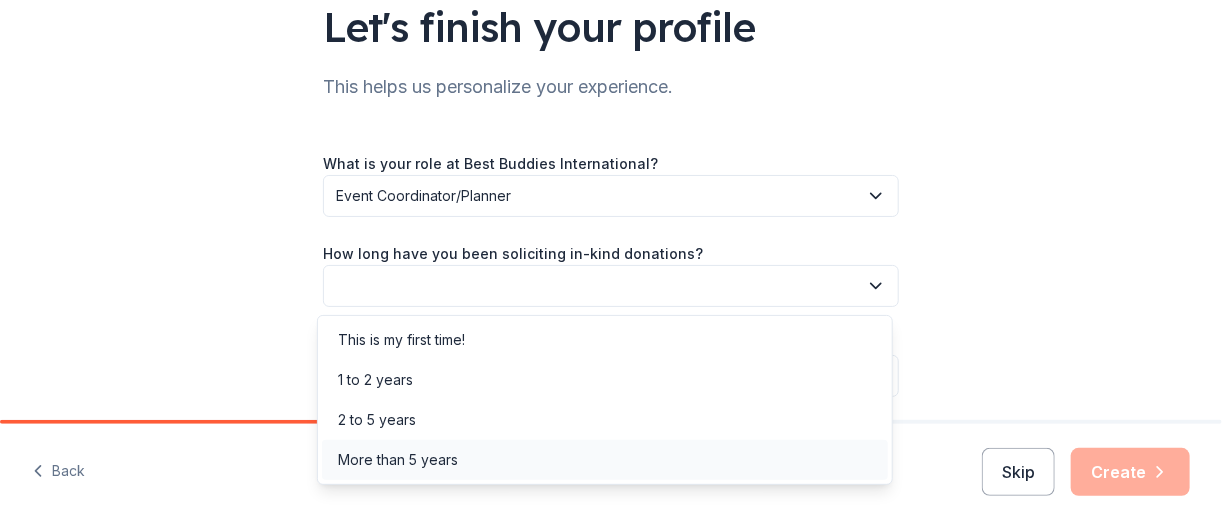 click on "More than 5 years" at bounding box center (398, 460) 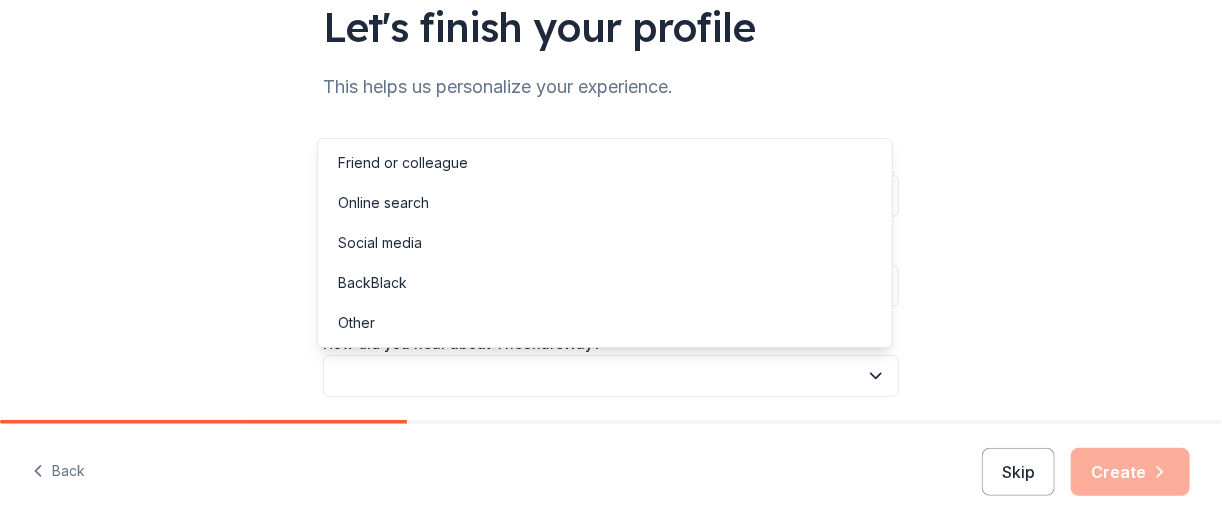 click 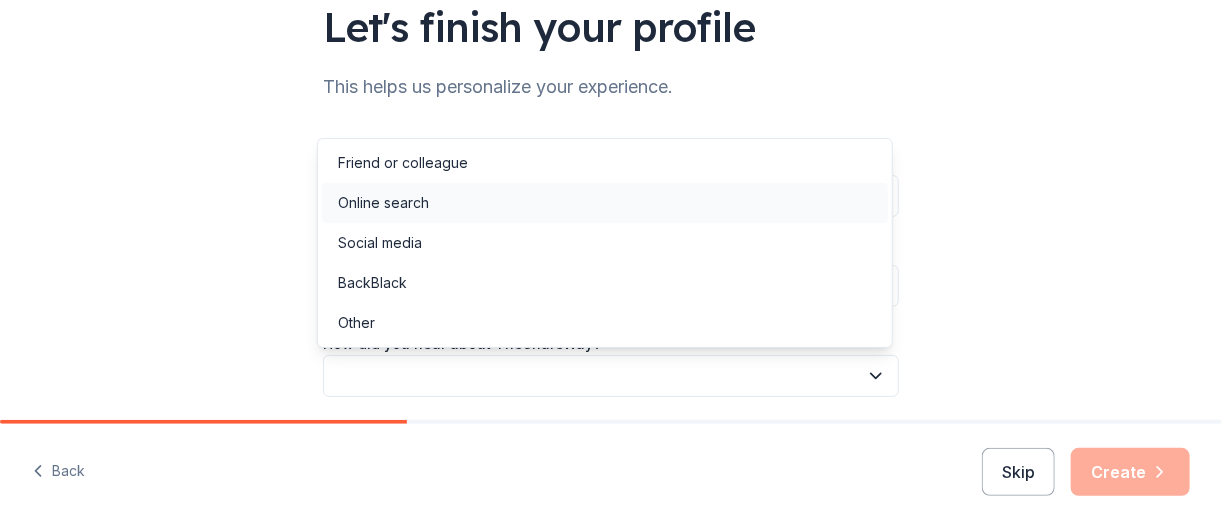 click on "Online search" at bounding box center (383, 203) 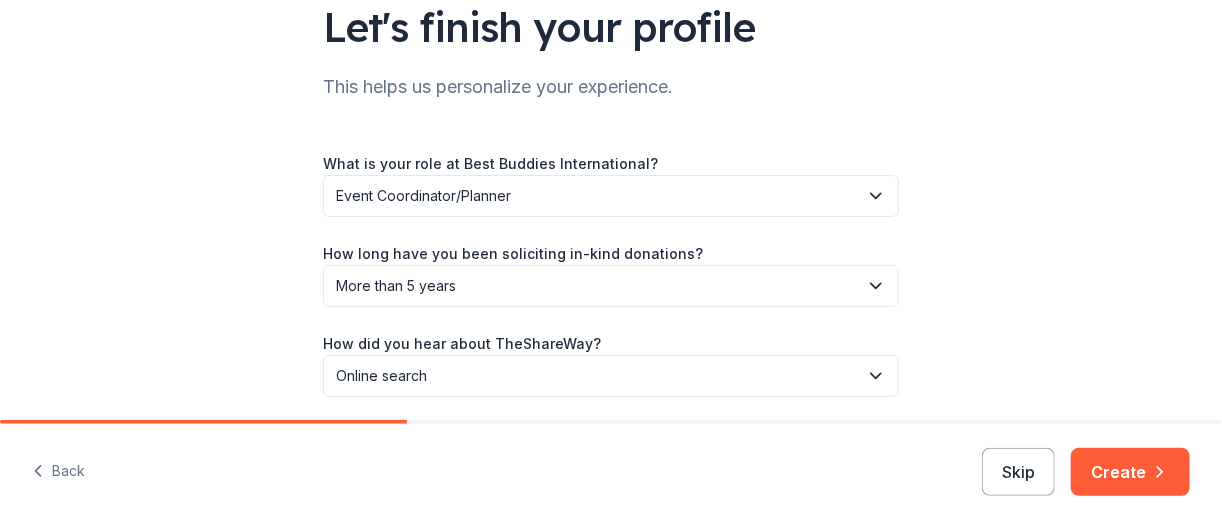 scroll, scrollTop: 232, scrollLeft: 0, axis: vertical 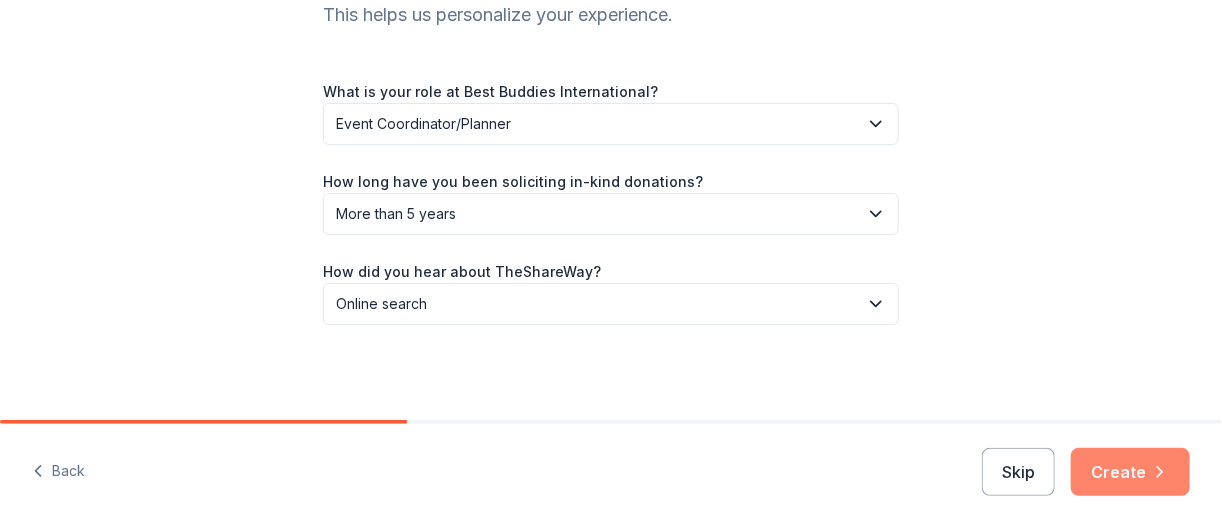 click on "Create" at bounding box center [1130, 472] 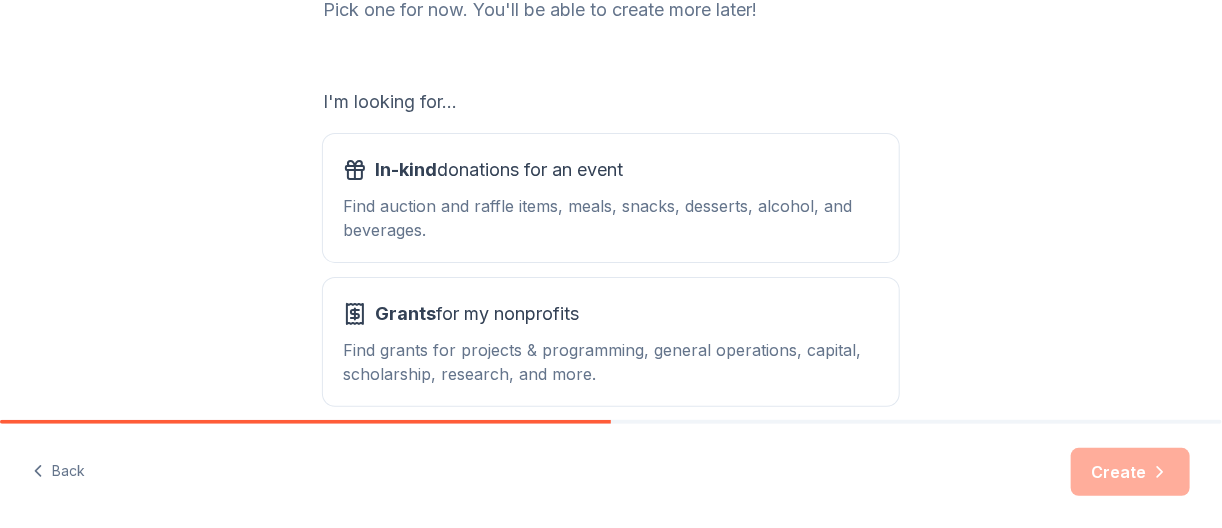 scroll, scrollTop: 320, scrollLeft: 0, axis: vertical 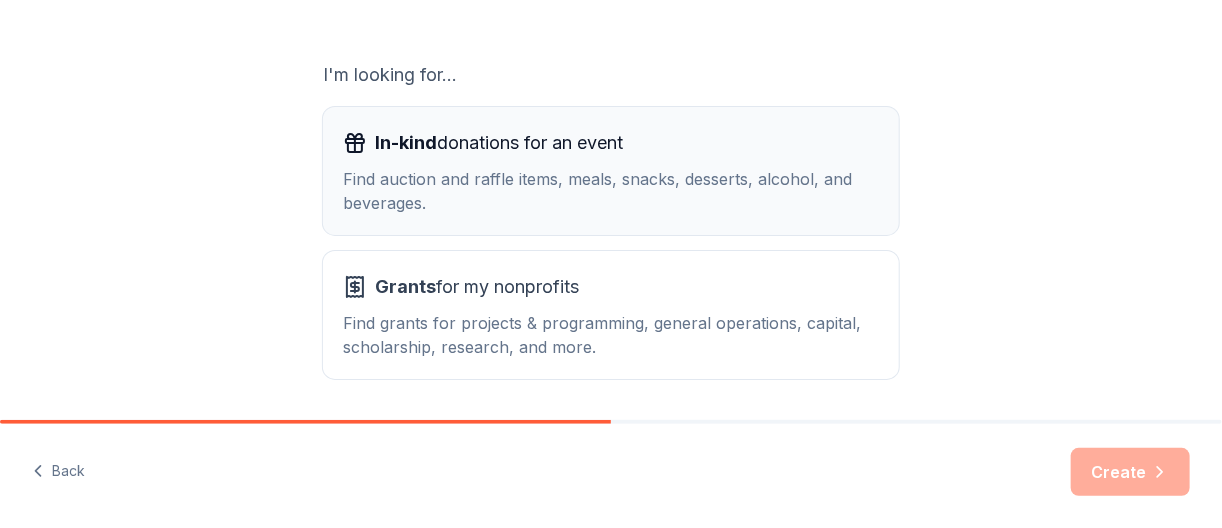click on "Find auction and raffle items, meals, snacks, desserts, alcohol, and beverages." at bounding box center (611, 191) 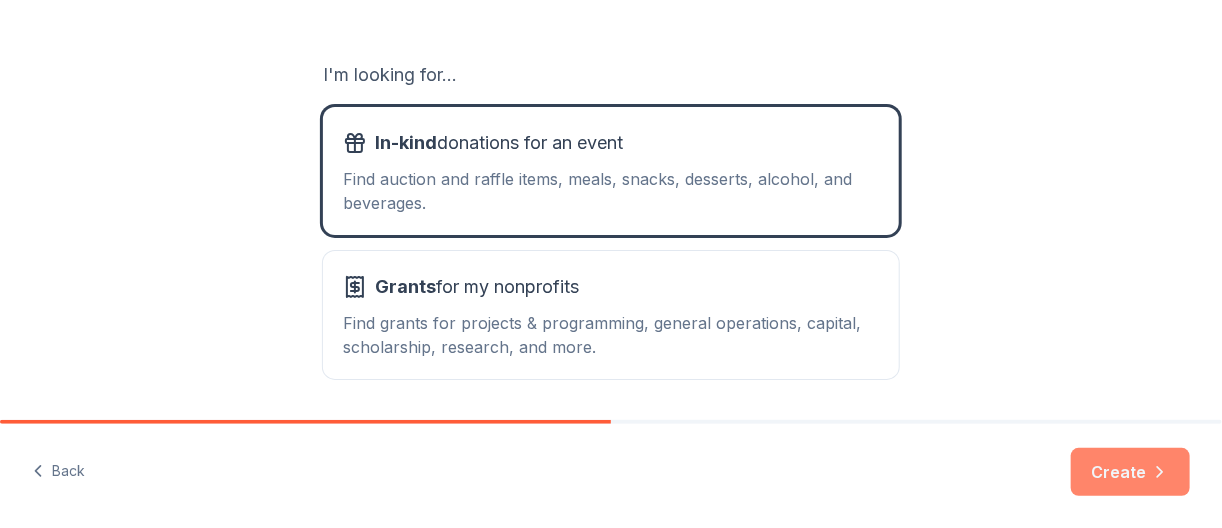 click 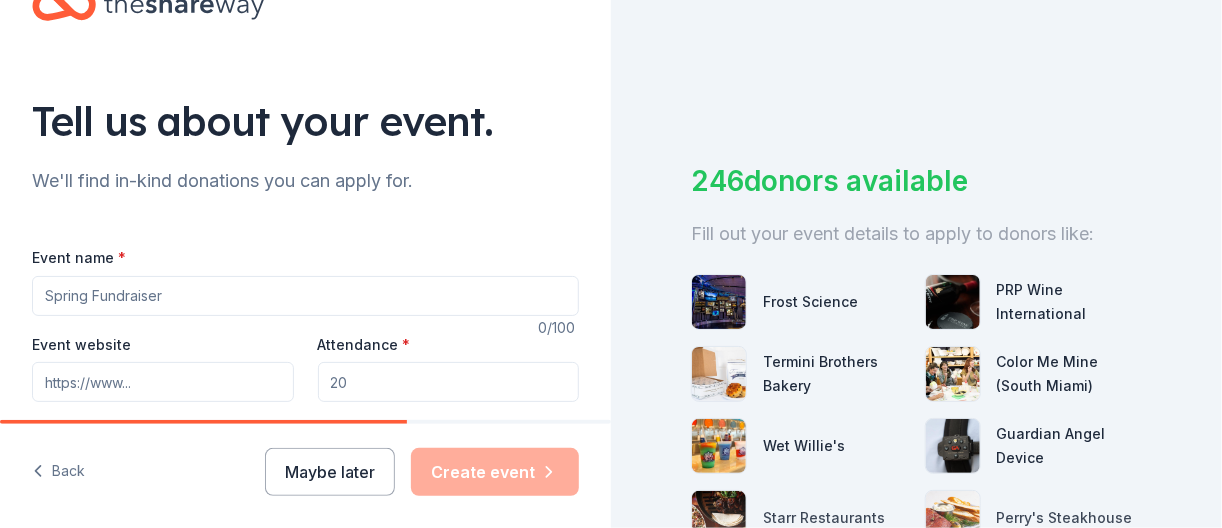 scroll, scrollTop: 160, scrollLeft: 0, axis: vertical 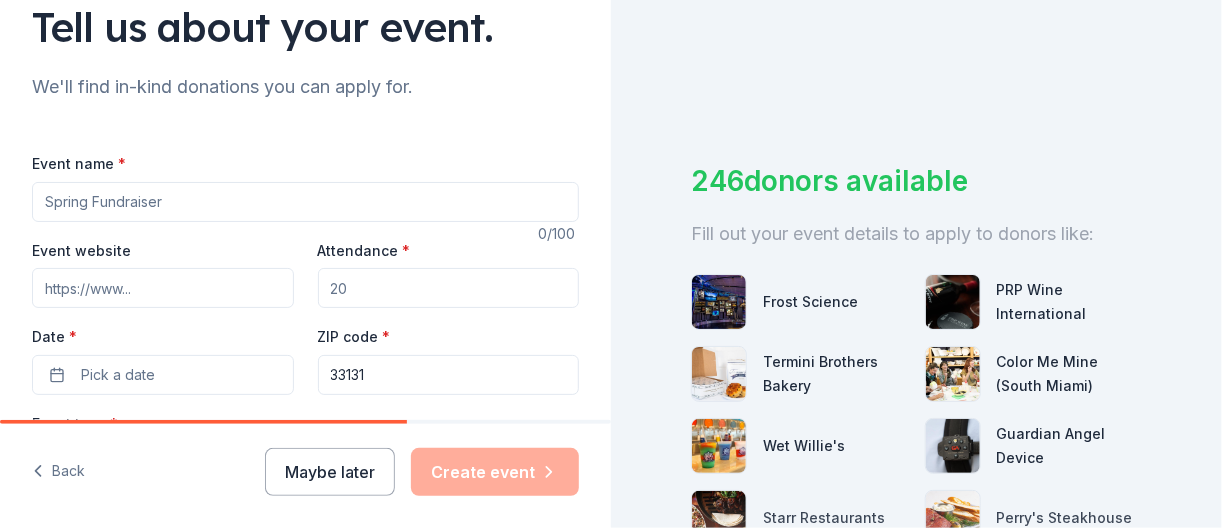 drag, startPoint x: 138, startPoint y: 213, endPoint x: 183, endPoint y: 213, distance: 45 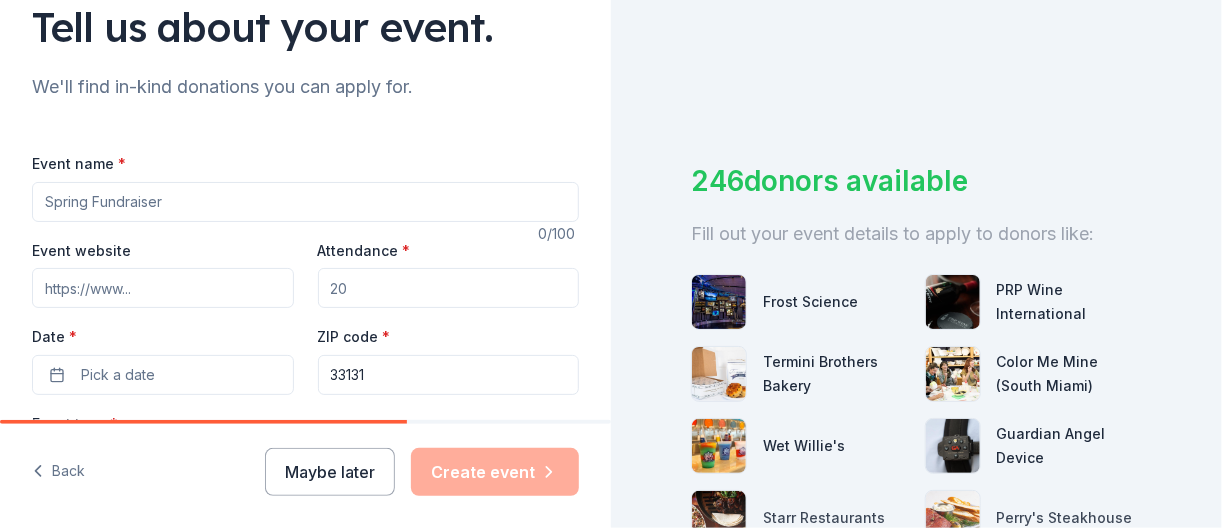 click on "Event name *" at bounding box center [305, 202] 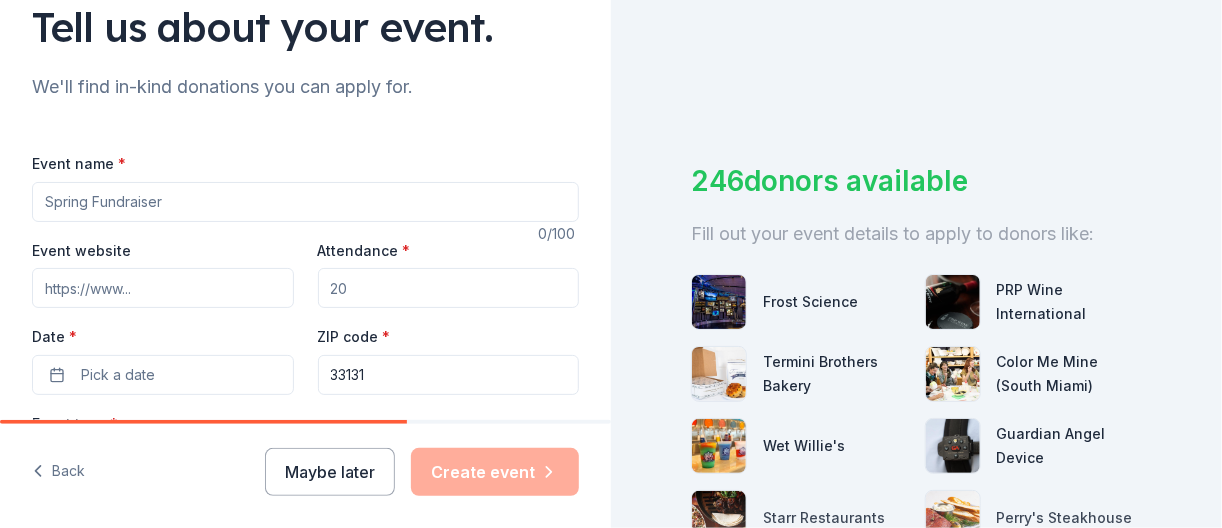 type on "Champion of the Year Gala" 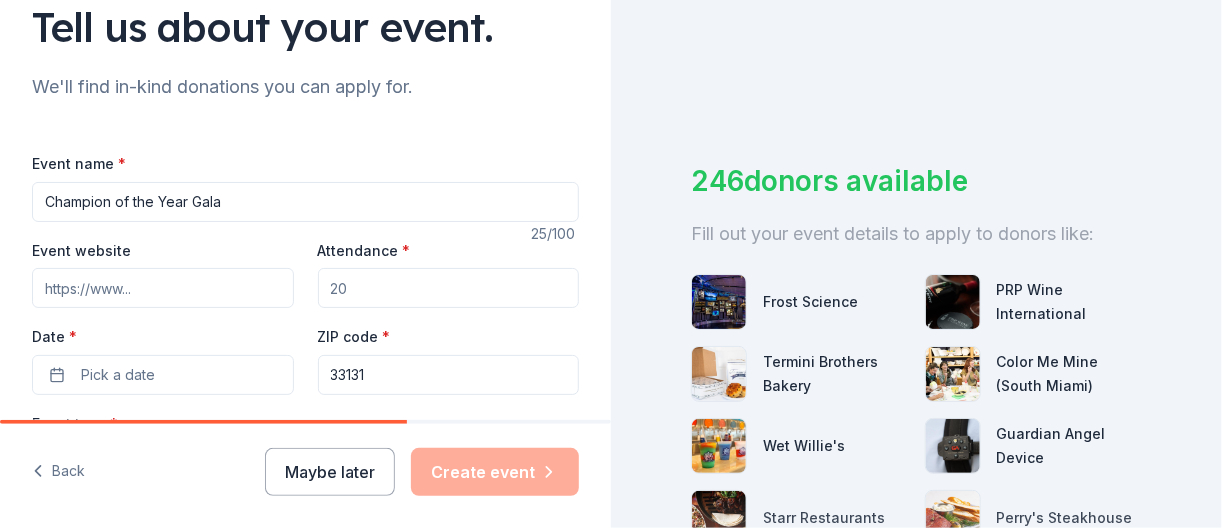 click on "Attendance *" at bounding box center (449, 288) 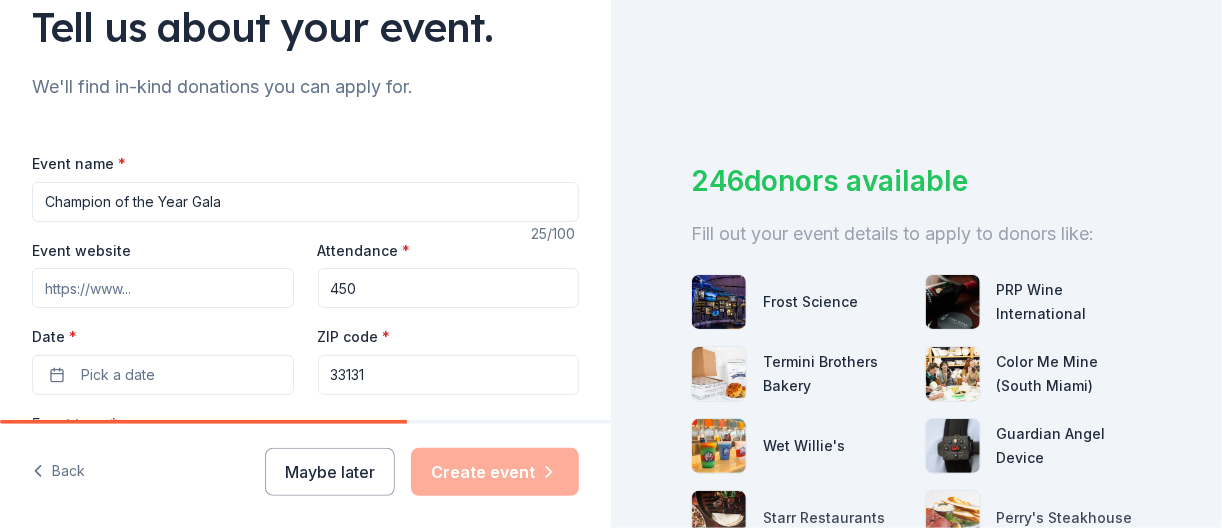 click on "Event website" at bounding box center [163, 288] 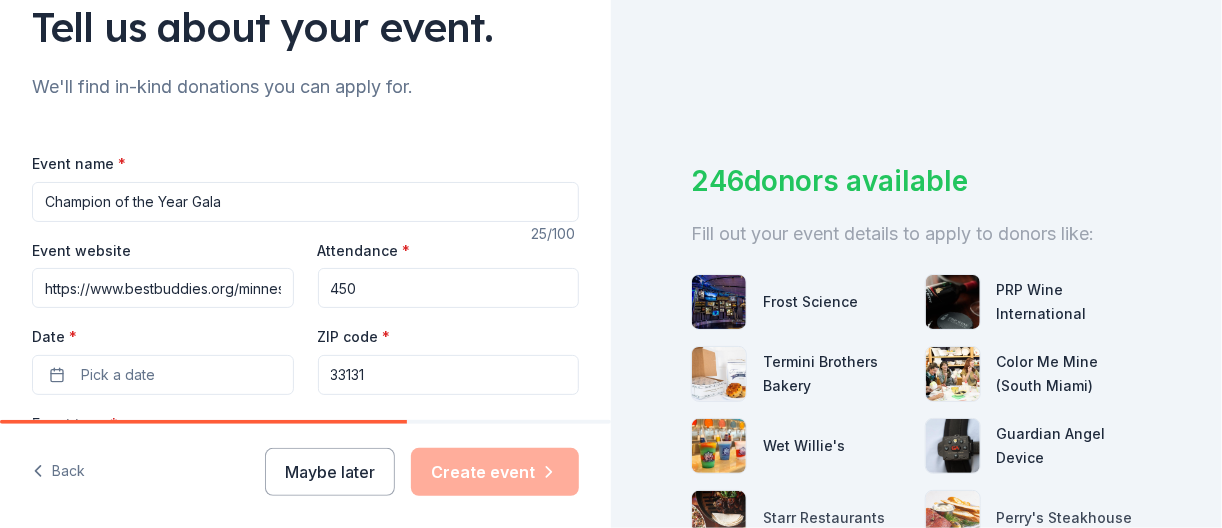scroll, scrollTop: 0, scrollLeft: 113, axis: horizontal 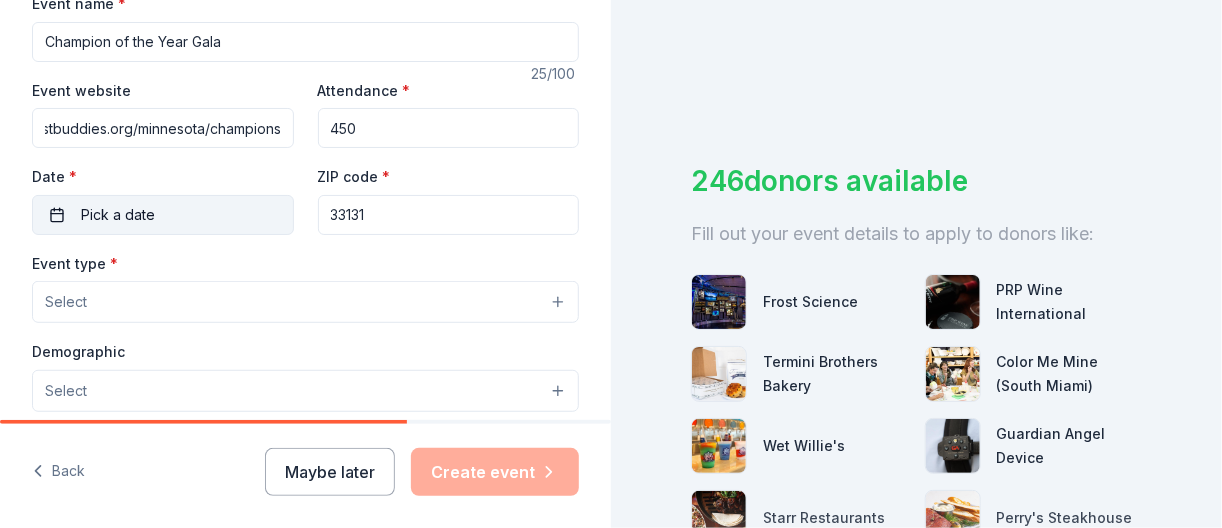 type on "https://www.bestbuddies.org/minnesota/champions" 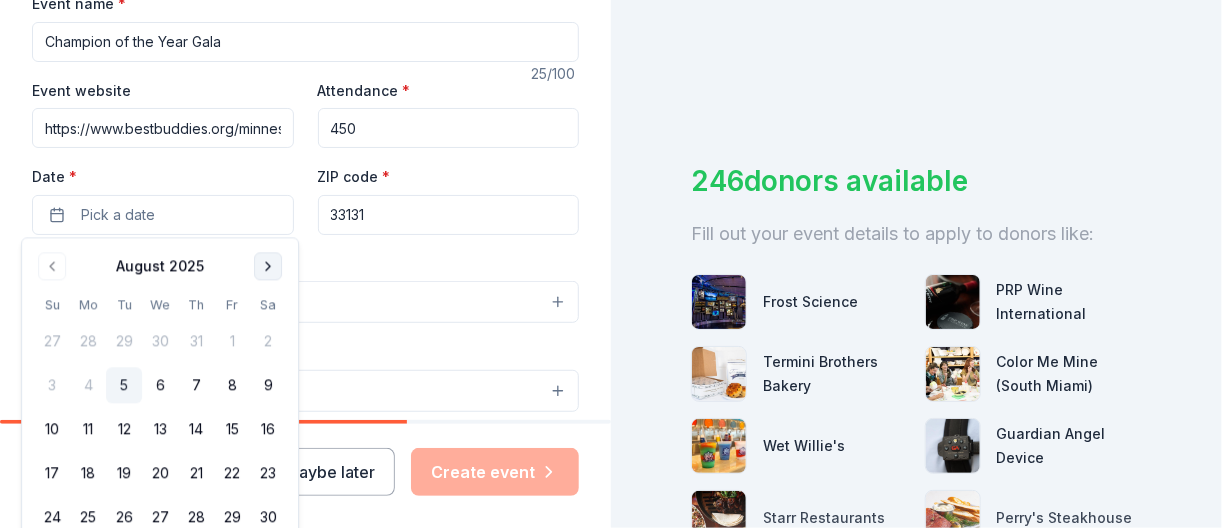 click at bounding box center [268, 266] 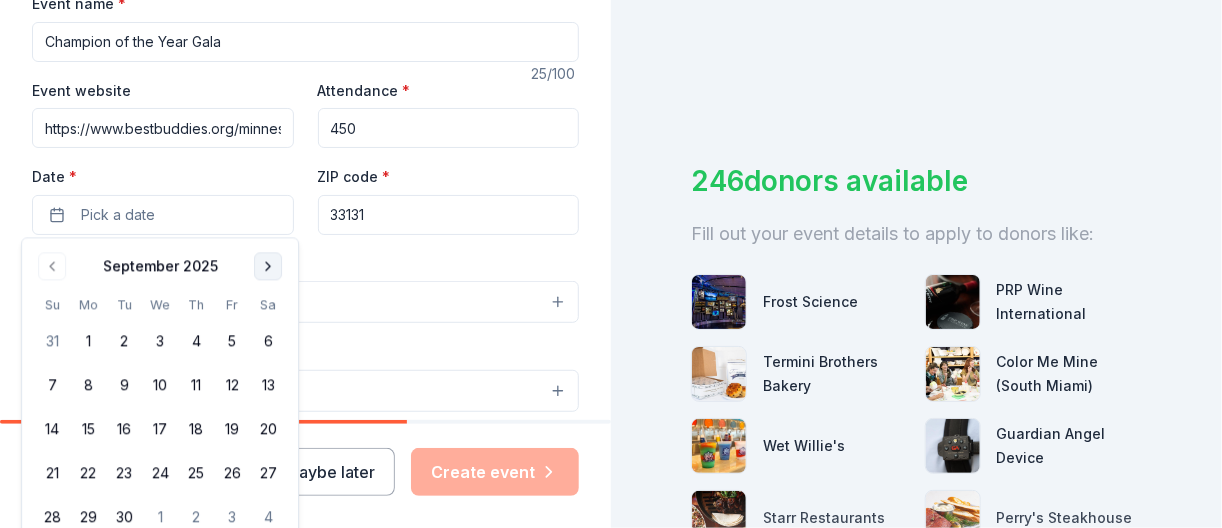 click at bounding box center (268, 266) 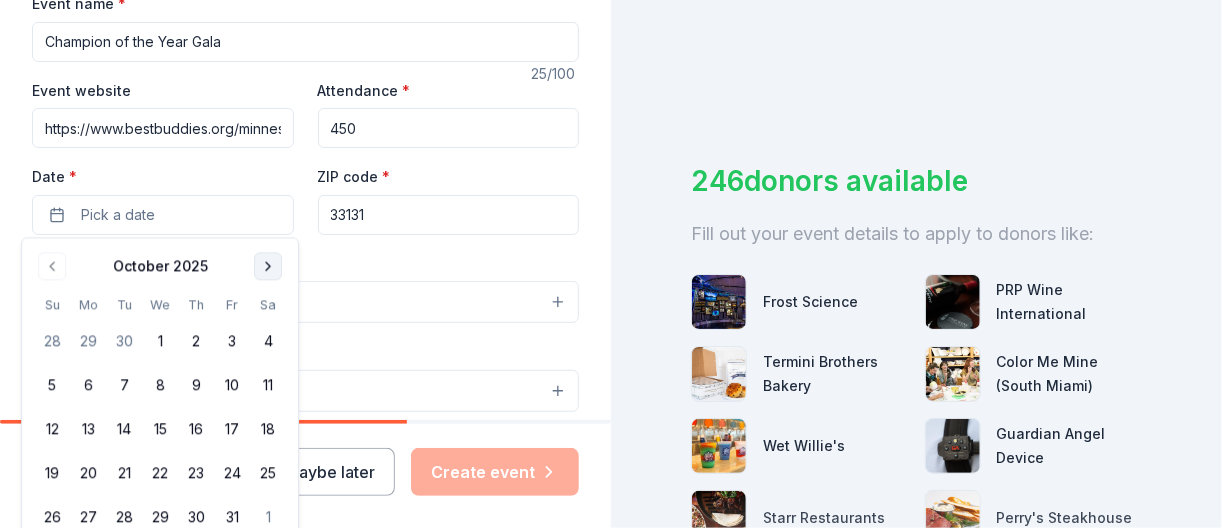 click at bounding box center [268, 266] 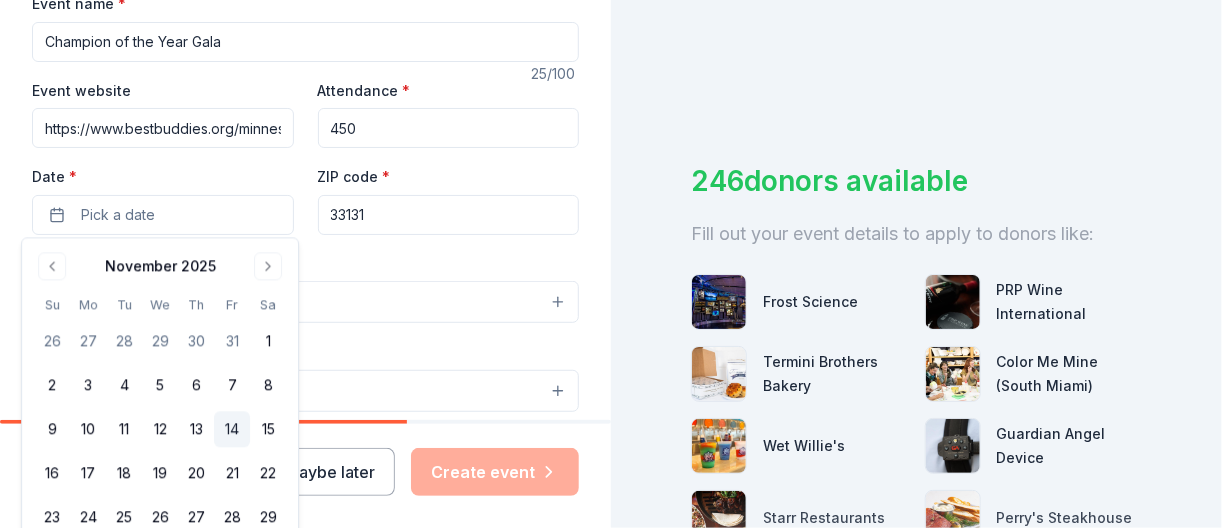 click on "14" at bounding box center (232, 430) 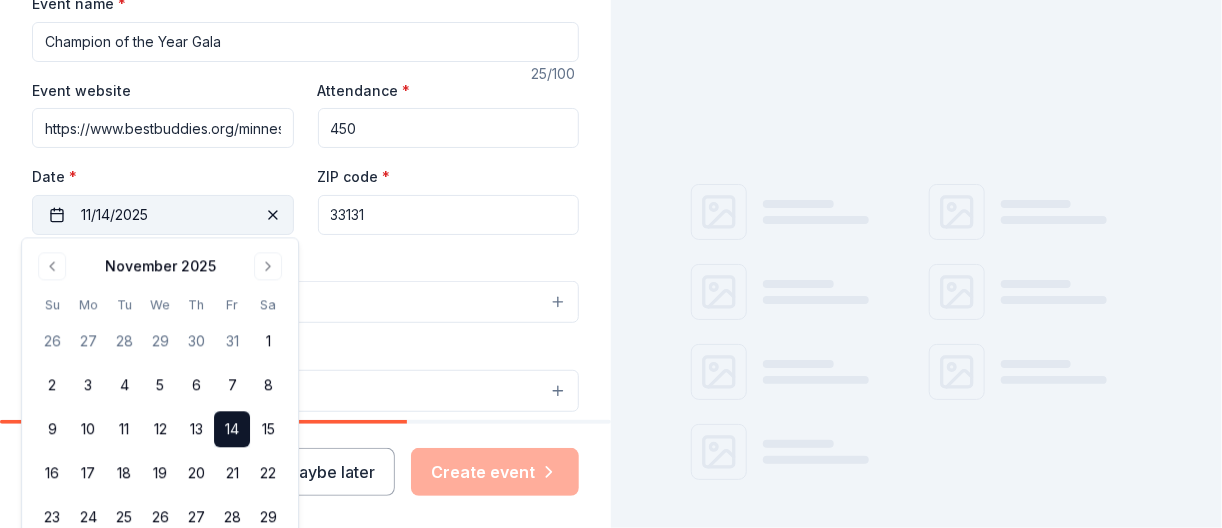 drag, startPoint x: 448, startPoint y: 215, endPoint x: 286, endPoint y: 202, distance: 162.52077 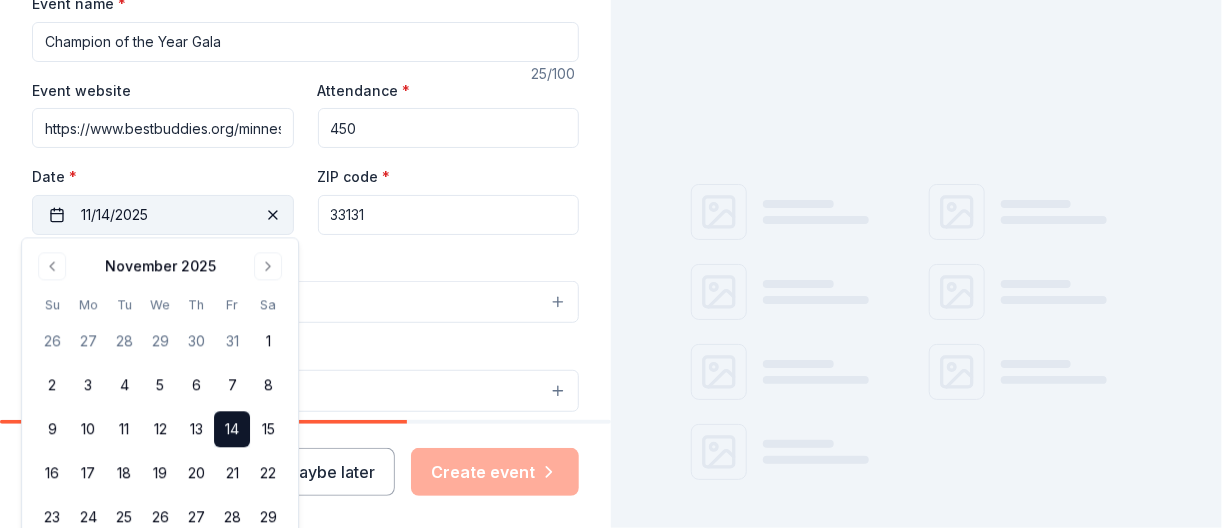 click on "Event website https://www.bestbuddies.org/minnesota/champions Attendance * 450 Date * 11/14/2025 ZIP code * 33131" at bounding box center [305, 156] 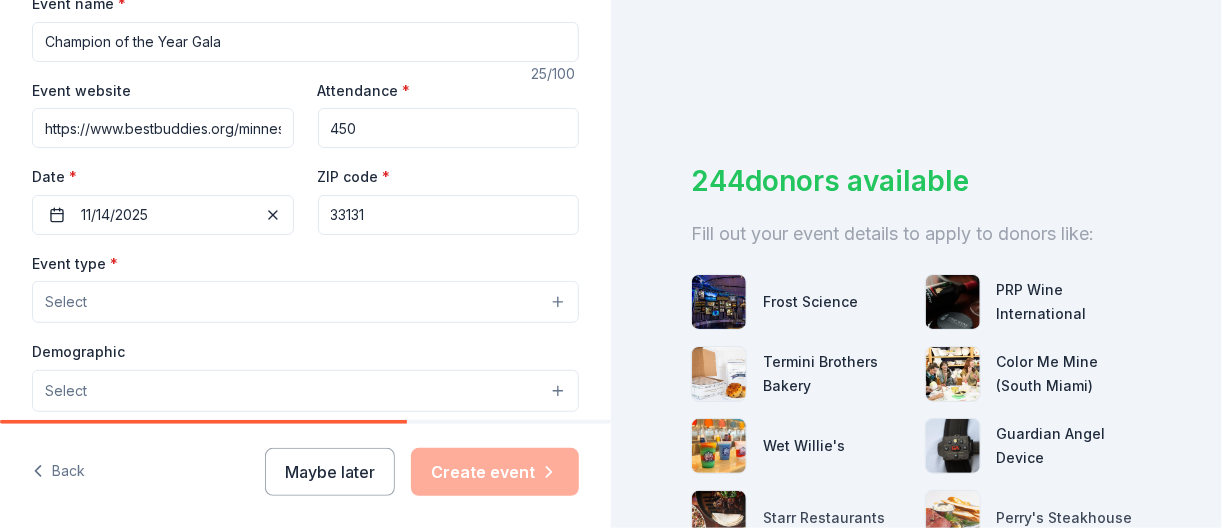 click on "Select" at bounding box center (305, 302) 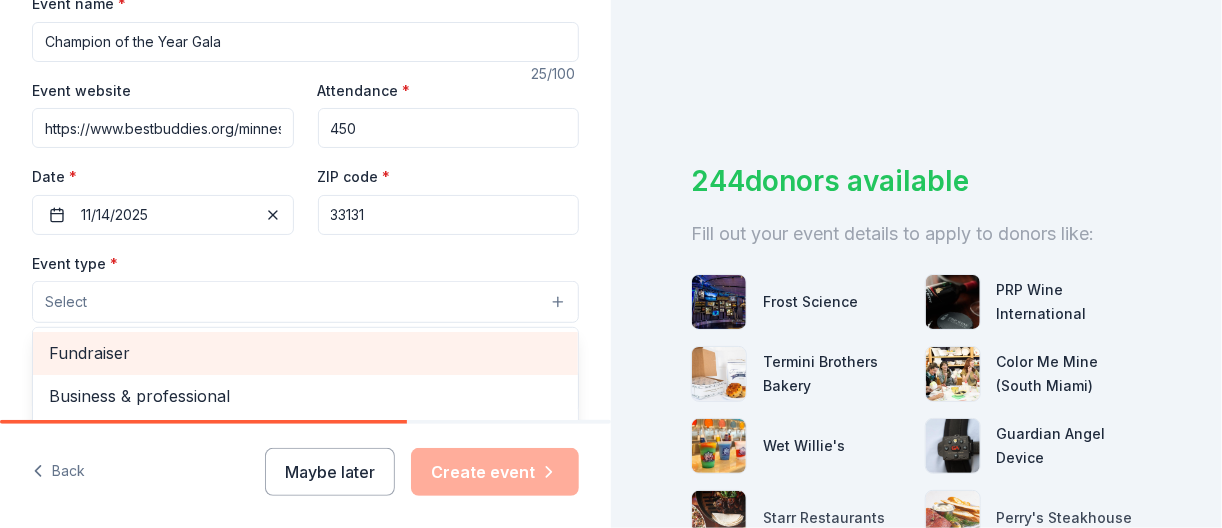 click on "Fundraiser" at bounding box center [305, 353] 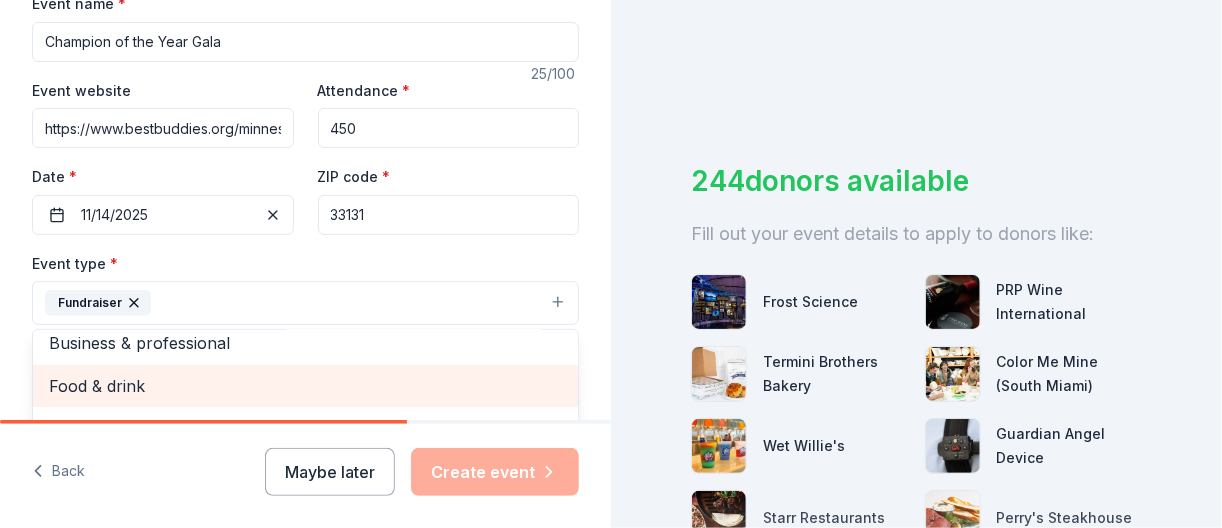 scroll, scrollTop: 23, scrollLeft: 0, axis: vertical 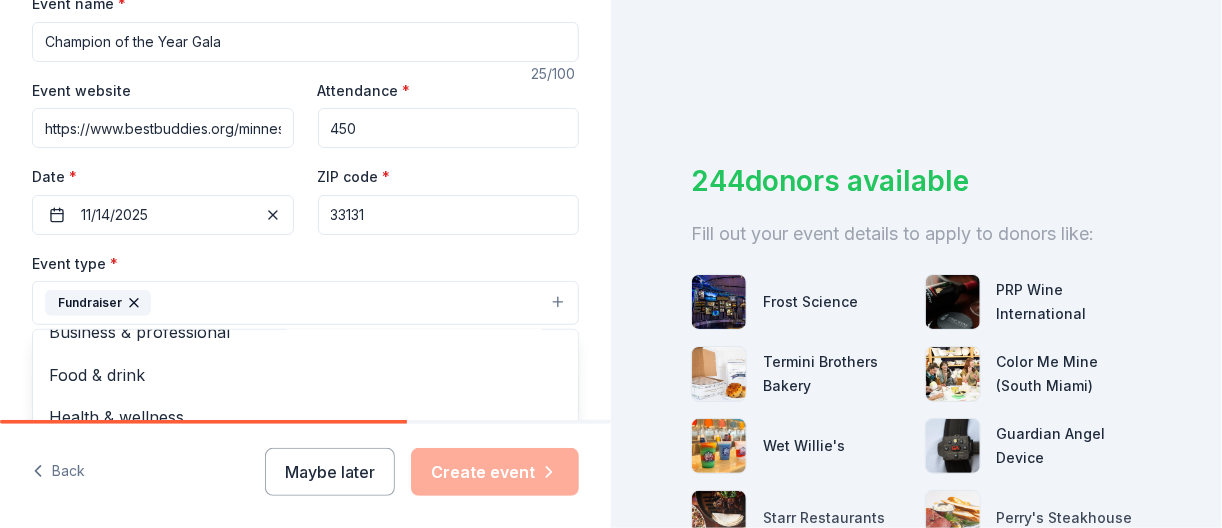 click on "Tell us about your event. We'll find in-kind donations you can apply for. Event name * Champion of the Year Gala 25 /100 Event website https://www.bestbuddies.org/minnesota/champions Attendance * 450 Date * 11/14/2025 ZIP code * 33131 Event type * Fundraiser Business & professional Food & drink Health & wellness Hobbies Music Performing & visual arts Demographic Select We use this information to help brands find events with their target demographic to sponsor their products. Mailing address Apt/unit Description What are you looking for? * Auction & raffle Meals Snacks Desserts Alcohol Beverages Send me reminders Email me reminders of donor application deadlines Recurring event" at bounding box center (305, 346) 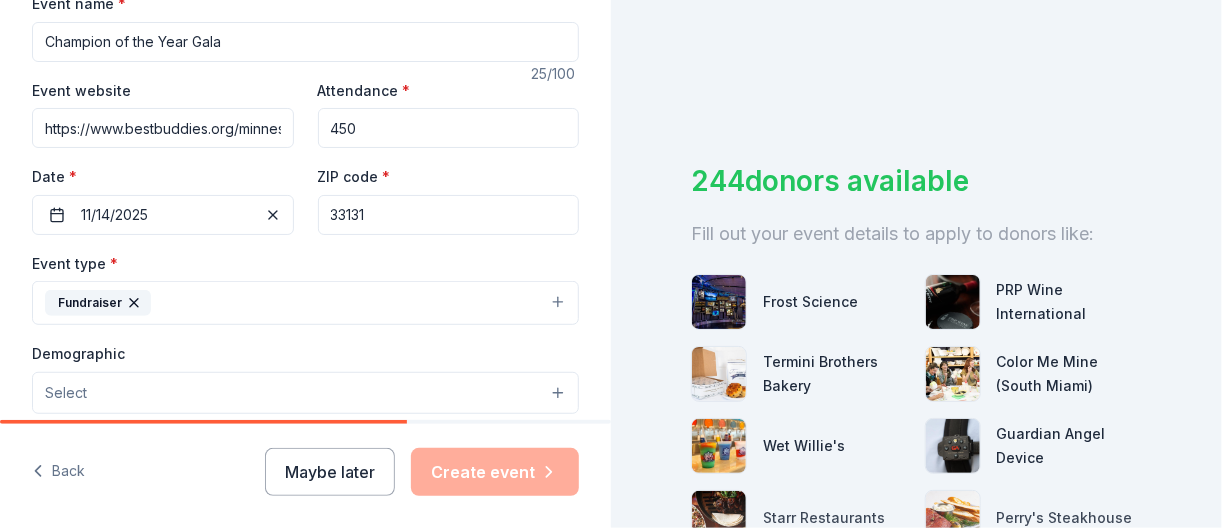 scroll, scrollTop: 480, scrollLeft: 0, axis: vertical 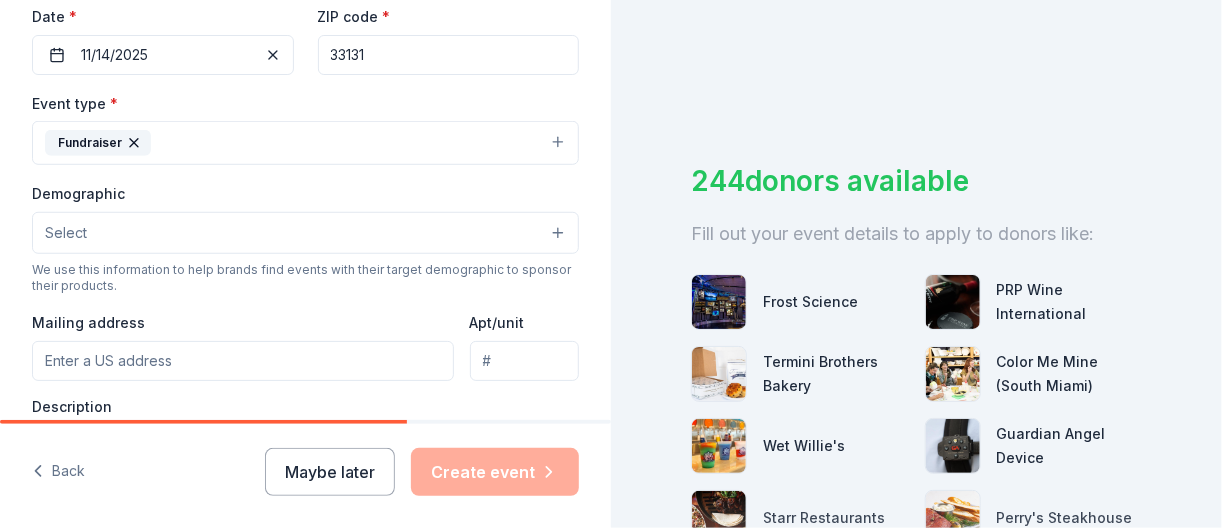 click on "Select" at bounding box center [305, 233] 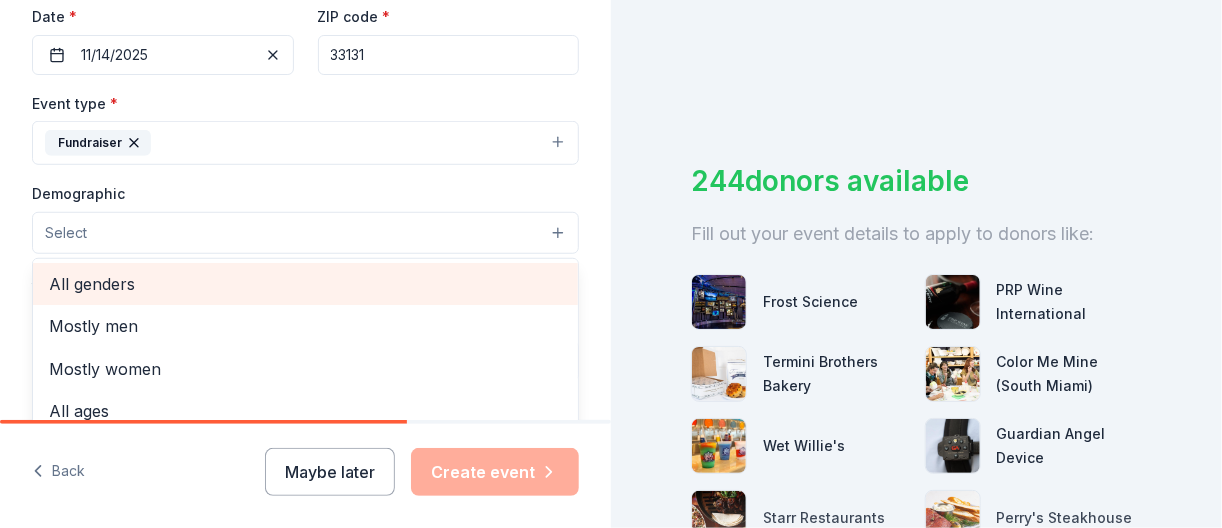 click on "All genders" at bounding box center [305, 284] 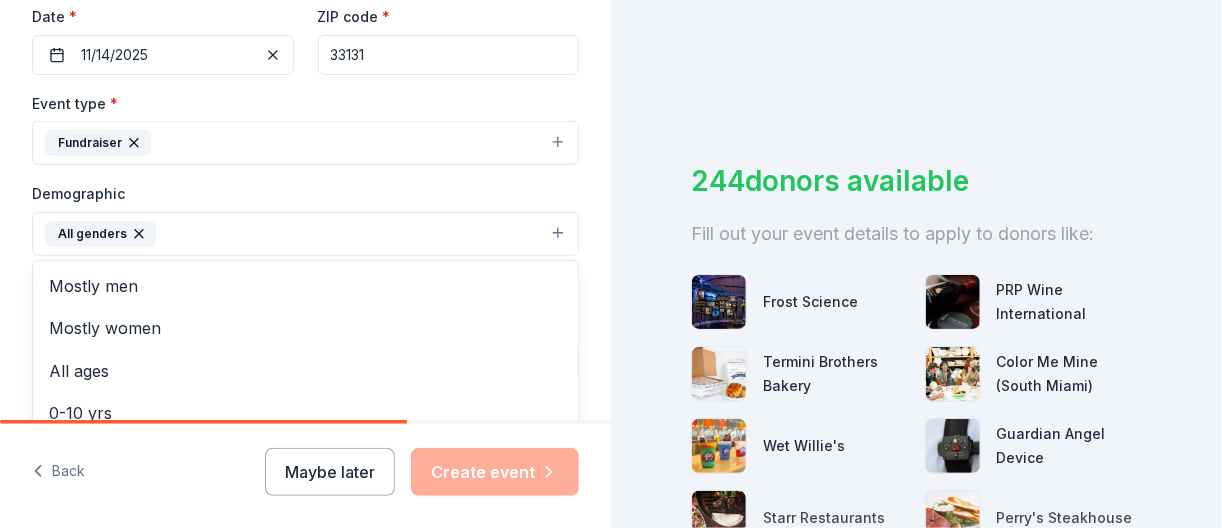 click on "Tell us about your event. We'll find in-kind donations you can apply for. Event name * Champion of the Year Gala 25 /100 Event website https://www.bestbuddies.org/minnesota/champions Attendance * 450 Date * 11/14/2025 ZIP code * 33131 Event type * Fundraiser Demographic All genders Mostly men Mostly women All ages 0-10 yrs 10-20 yrs 20-30 yrs 30-40 yrs 40-50 yrs 50-60 yrs 60-70 yrs 70-80 yrs 80+ yrs We use this information to help brands find events with their target demographic to sponsor their products. Mailing address Apt/unit Description What are you looking for? * Auction & raffle Meals Snacks Desserts Alcohol Beverages Send me reminders Email me reminders of donor application deadlines Recurring event" at bounding box center (305, 187) 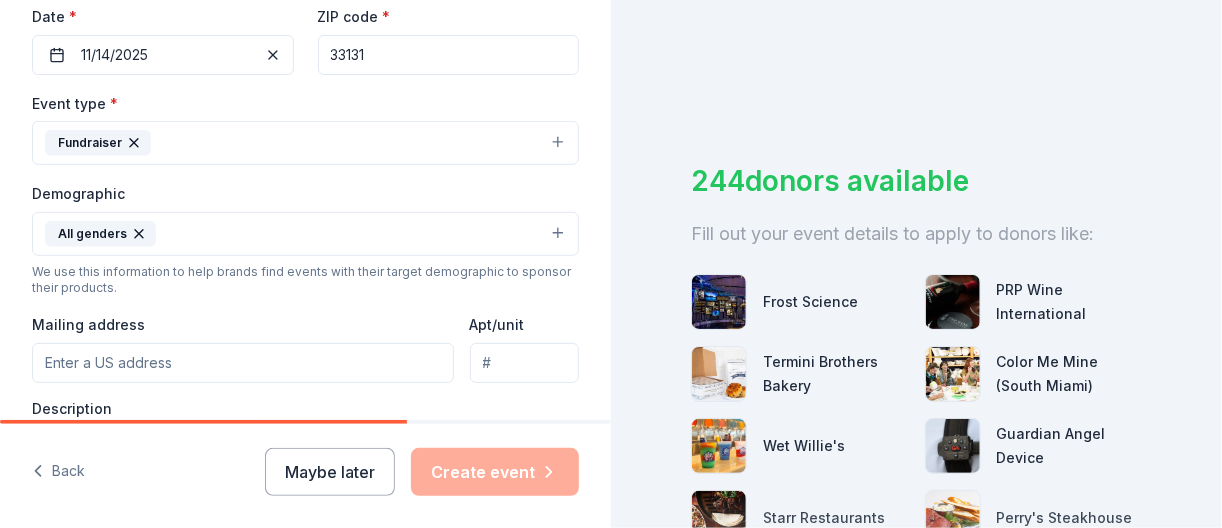 click on "All genders" at bounding box center (305, 234) 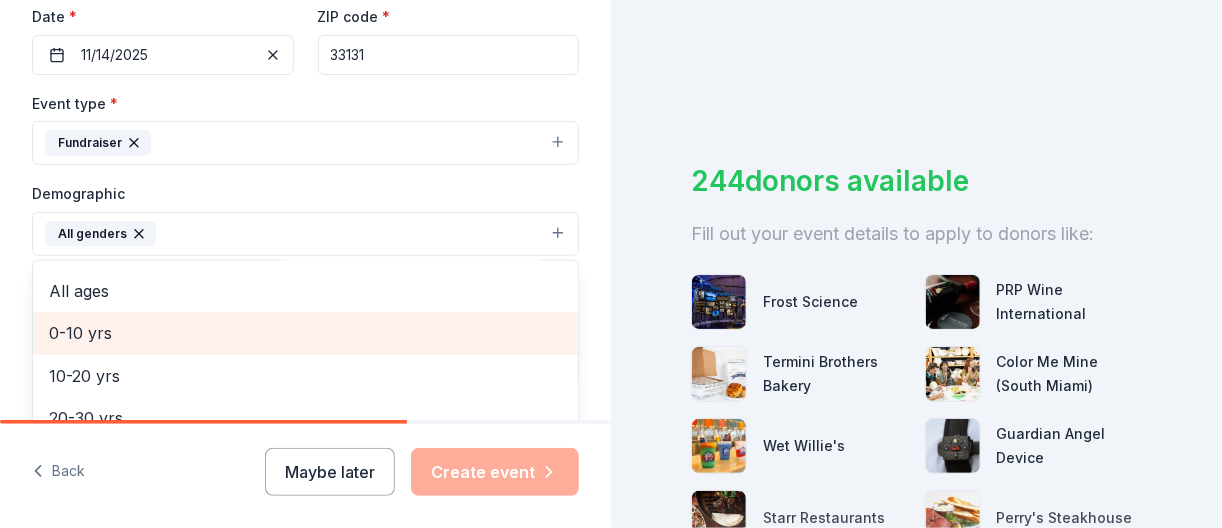 scroll, scrollTop: 278, scrollLeft: 0, axis: vertical 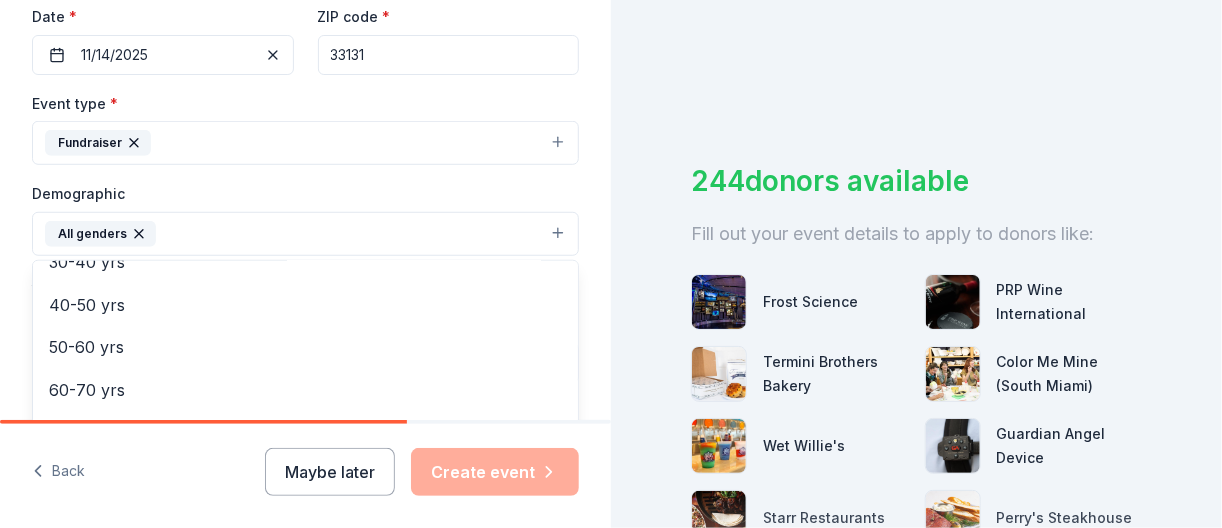 click on "Tell us about your event. We'll find in-kind donations you can apply for. Event name * Champion of the Year Gala 25 /100 Event website https://www.bestbuddies.org/minnesota/champions Attendance * 450 Date * 11/14/2025 ZIP code * 33131 Event type * Fundraiser Demographic All genders Mostly men Mostly women All ages 0-10 yrs 10-20 yrs 20-30 yrs 30-40 yrs 40-50 yrs 50-60 yrs 60-70 yrs 70-80 yrs 80+ yrs We use this information to help brands find events with their target demographic to sponsor their products. Mailing address Apt/unit Description What are you looking for? * Auction & raffle Meals Snacks Desserts Alcohol Beverages Send me reminders Email me reminders of donor application deadlines Recurring event" at bounding box center [305, 187] 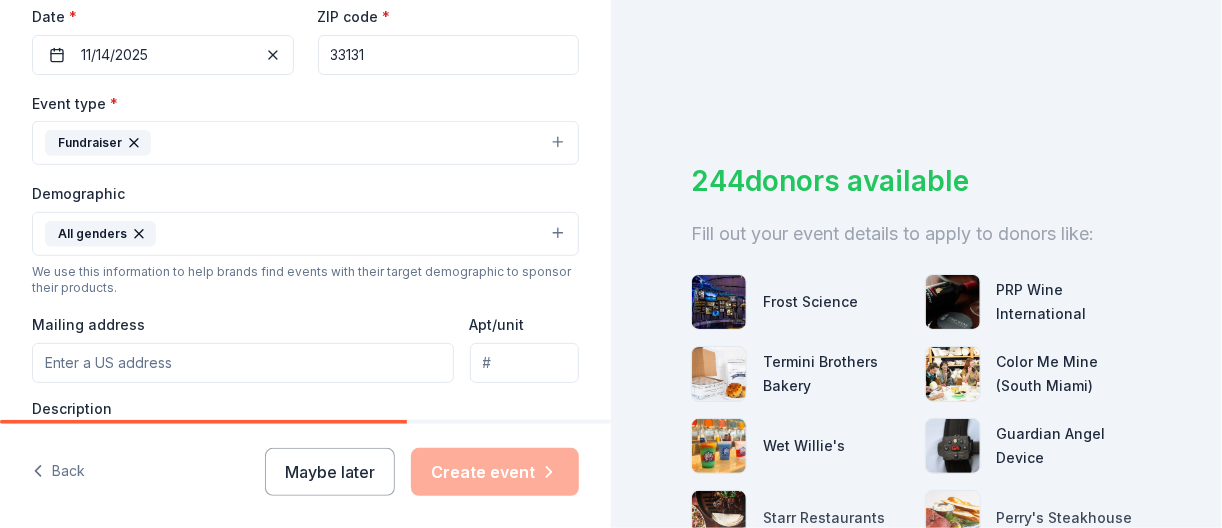 scroll, scrollTop: 640, scrollLeft: 0, axis: vertical 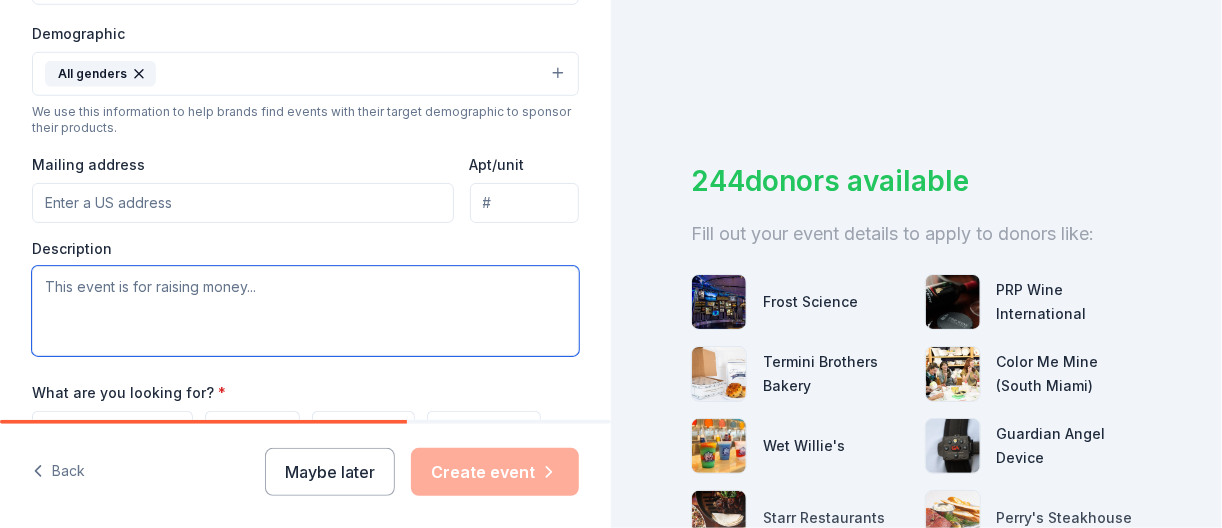 click at bounding box center (305, 311) 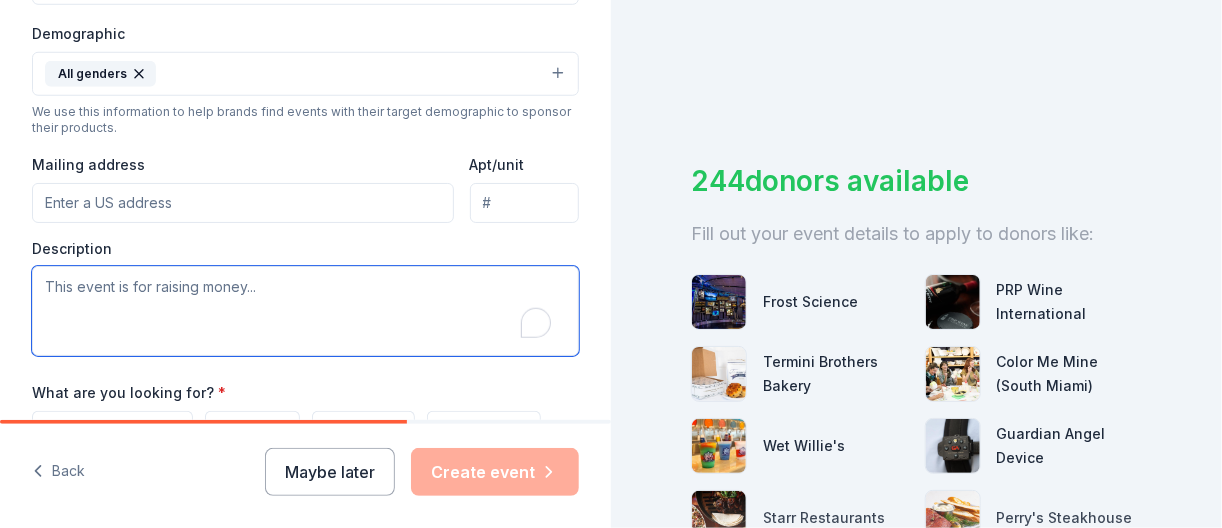 scroll, scrollTop: 640, scrollLeft: 0, axis: vertical 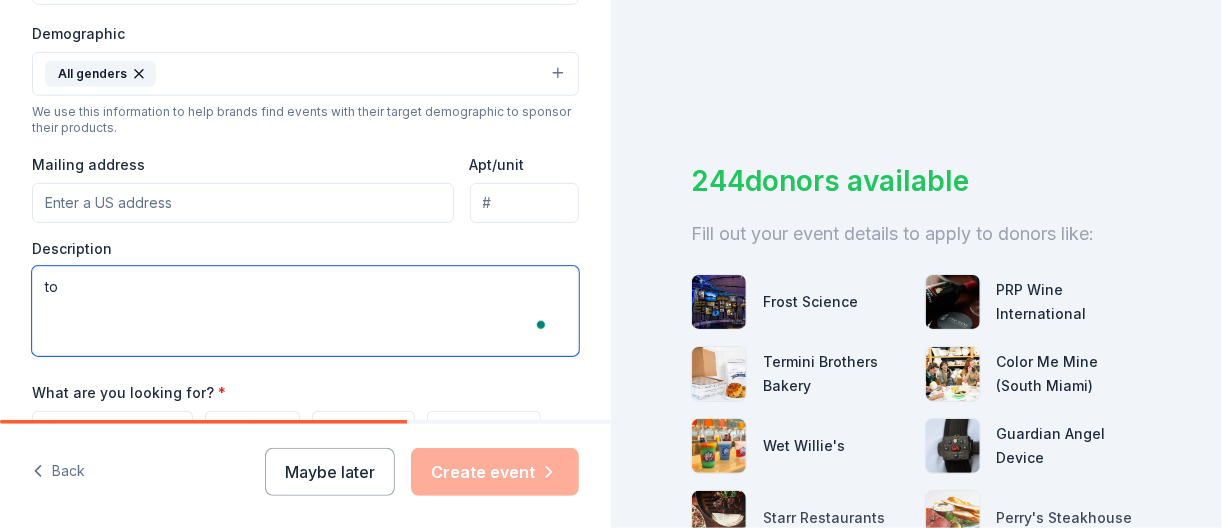type on "t" 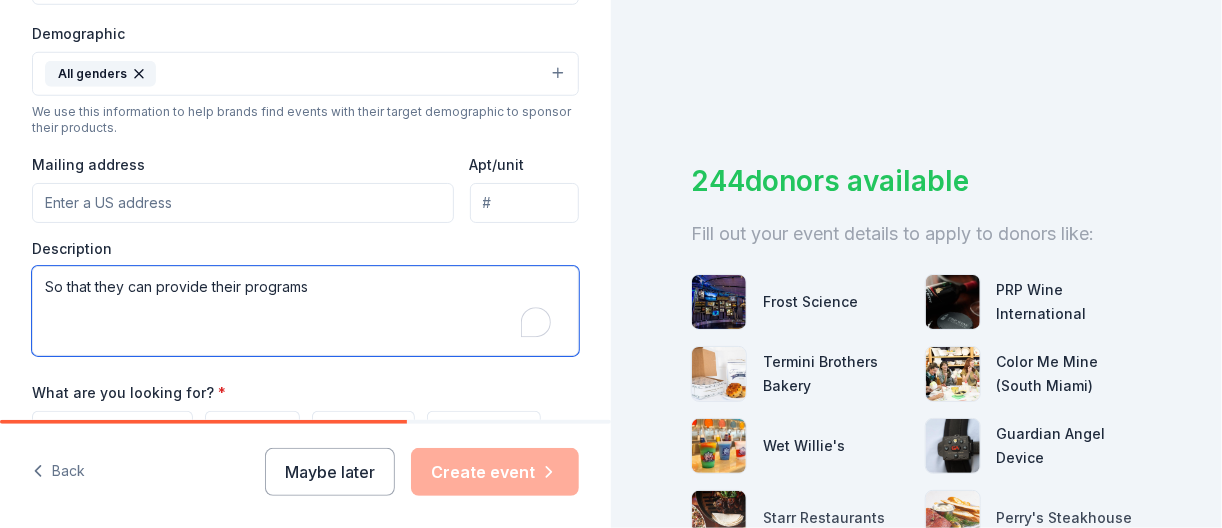 click on "So that they can provide their programs" at bounding box center (305, 311) 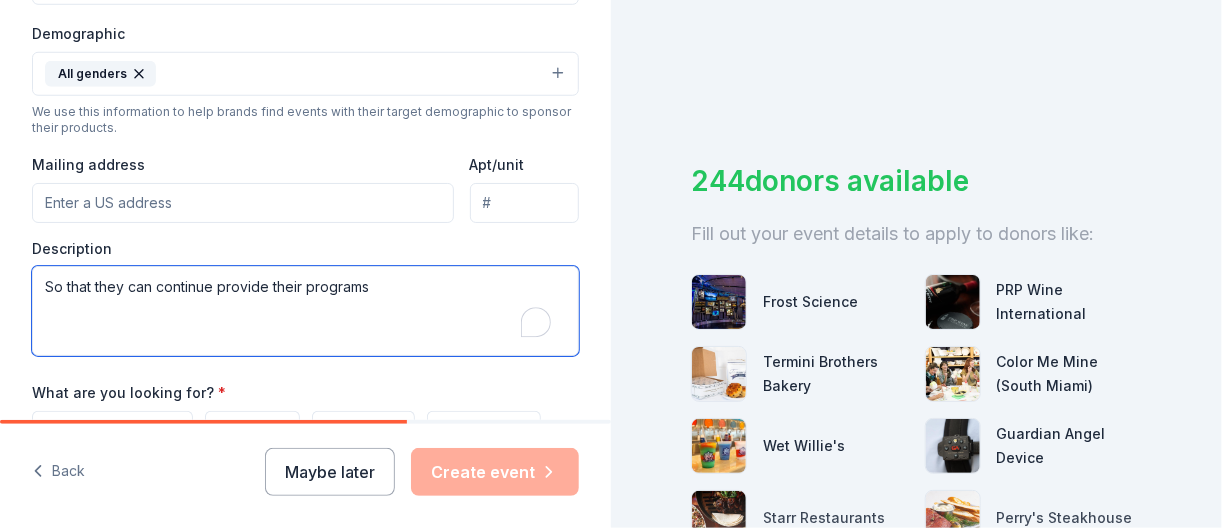 click on "So that they can continue provide their programs" at bounding box center [305, 311] 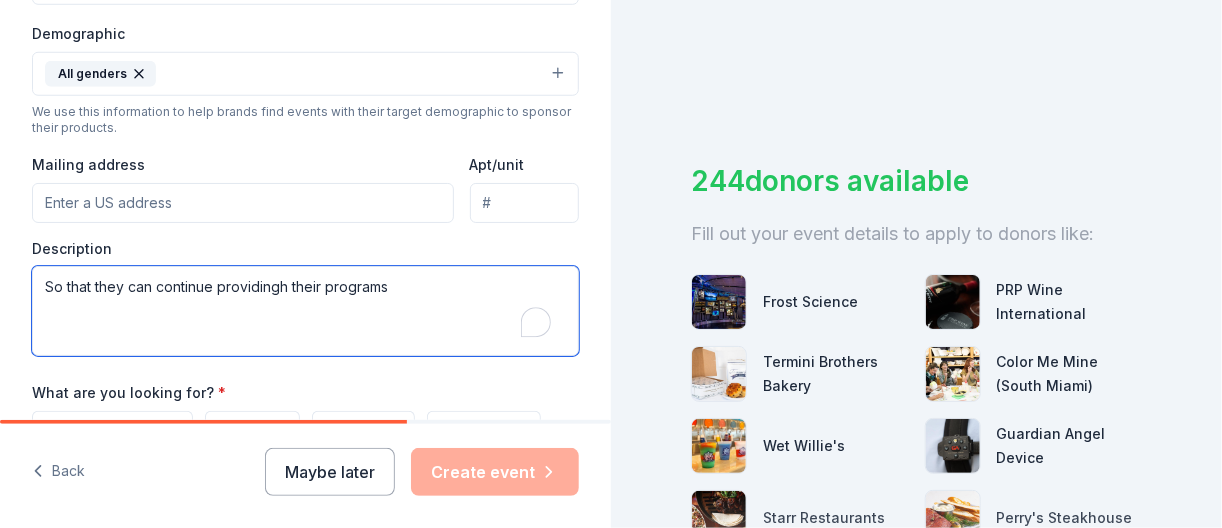 click on "So that they can continue providingh their programs" at bounding box center [305, 311] 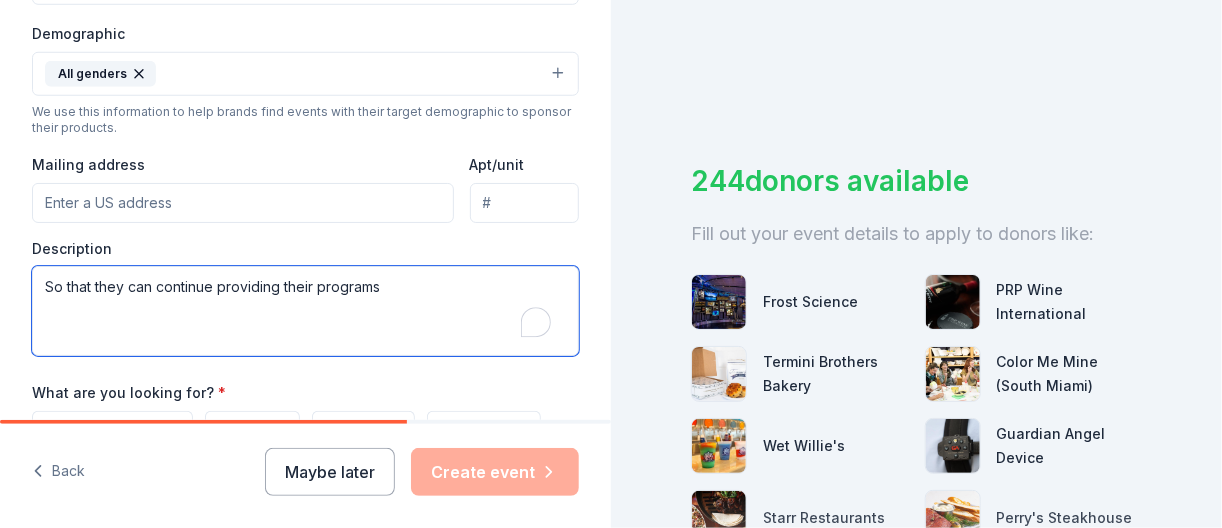 click on "So that they can continue providing their programs" at bounding box center (305, 311) 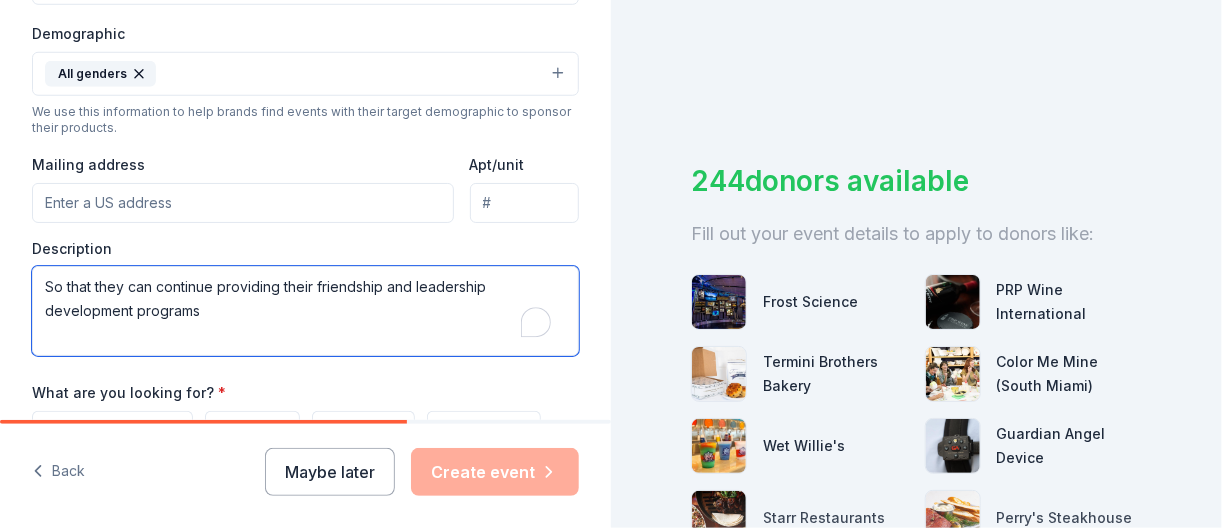click on "So that they can continue providing their friendship and leadership development programs" at bounding box center (305, 311) 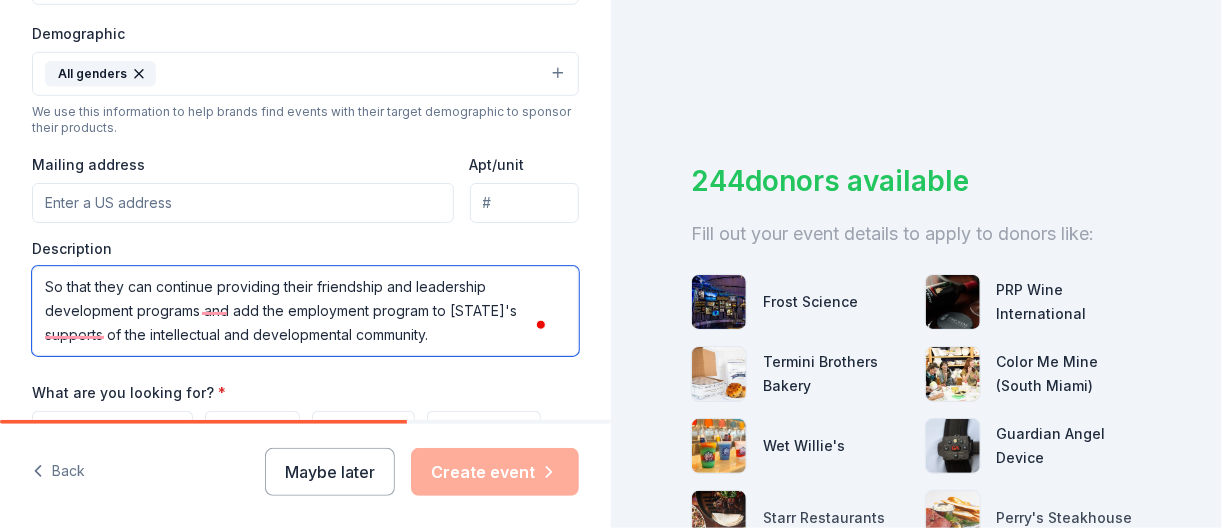 scroll, scrollTop: 800, scrollLeft: 0, axis: vertical 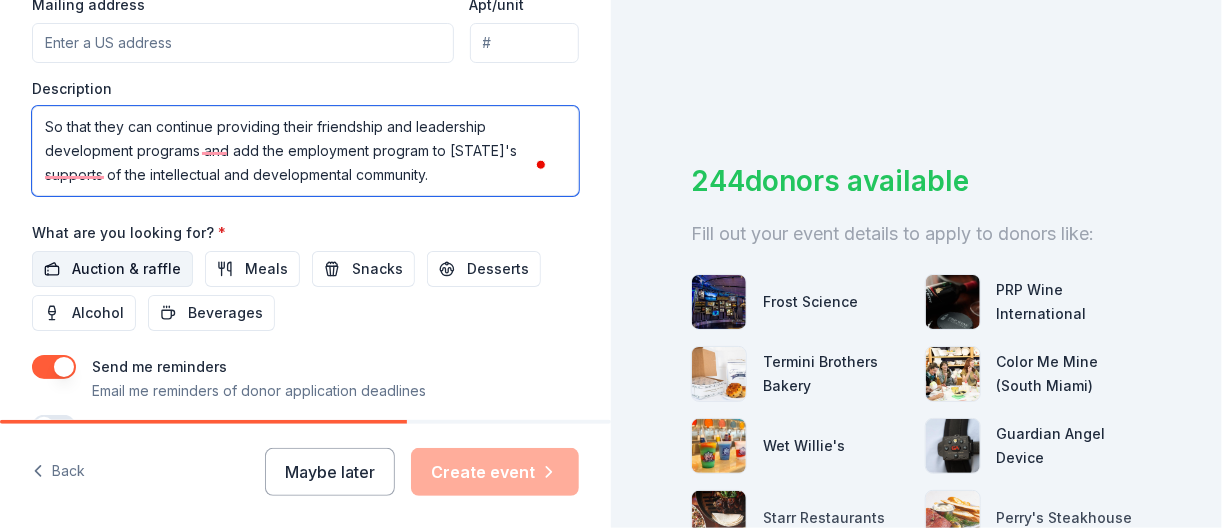 type on "So that they can continue providing their friendship and leadership development programs and add the employment program to Minnesota's supports of the intellectual and developmental community." 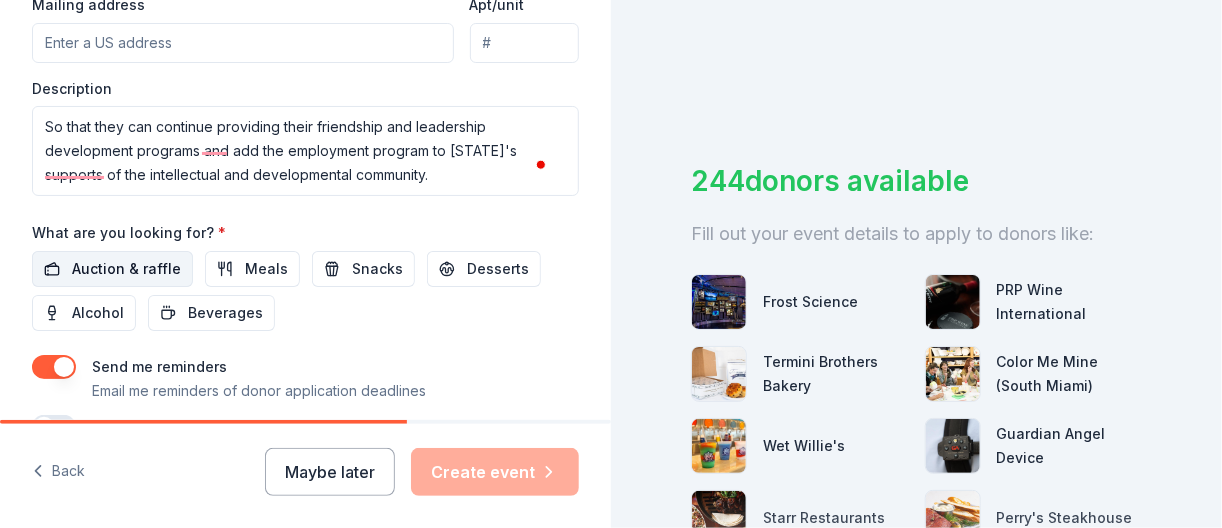 click on "Auction & raffle" at bounding box center (126, 269) 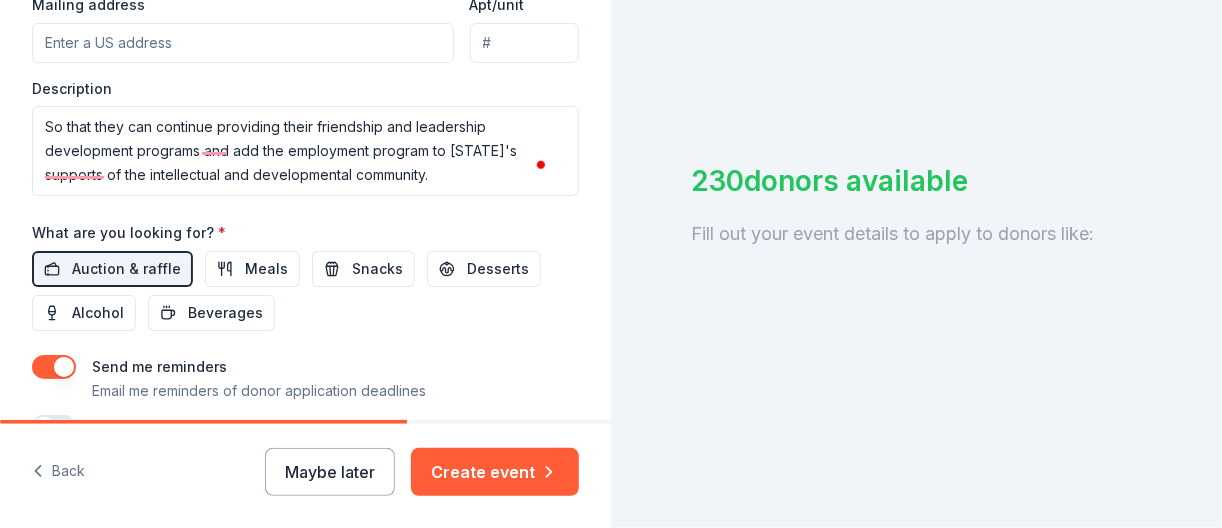 scroll, scrollTop: 876, scrollLeft: 0, axis: vertical 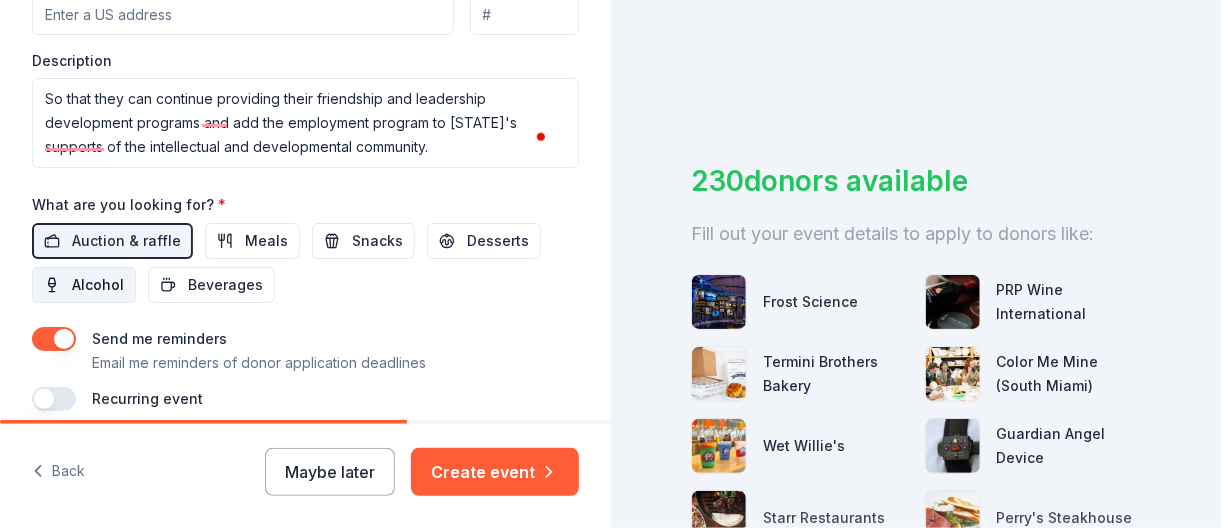click on "Alcohol" at bounding box center [98, 285] 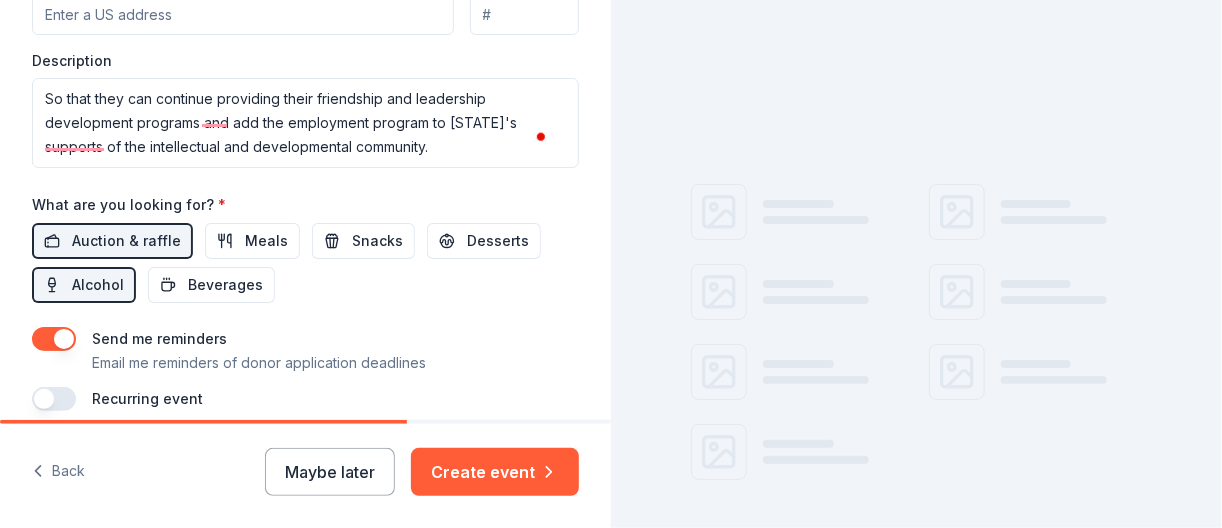 scroll, scrollTop: 588, scrollLeft: 0, axis: vertical 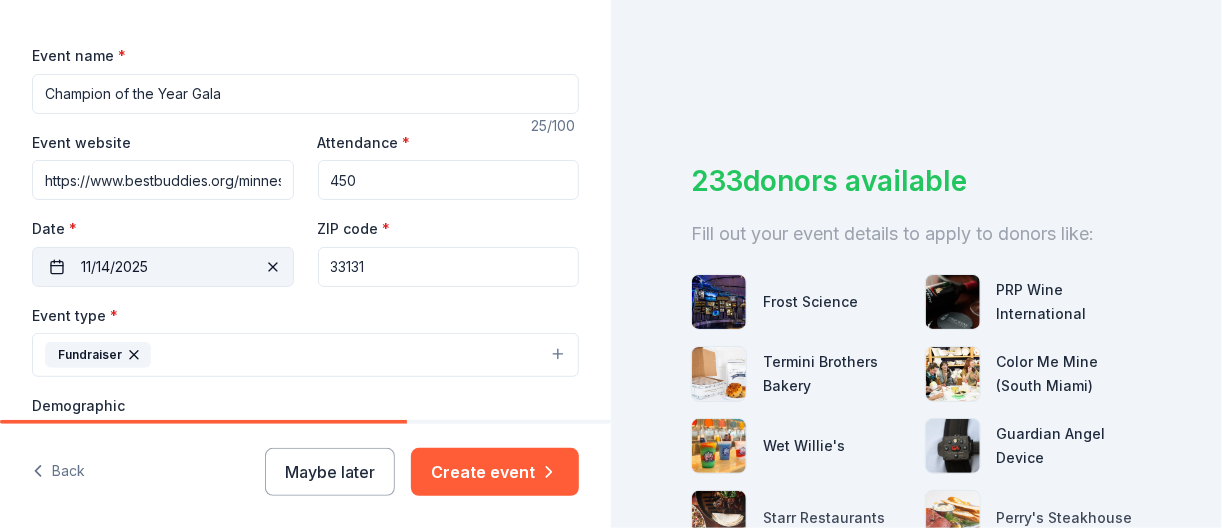 drag, startPoint x: 368, startPoint y: 260, endPoint x: 206, endPoint y: 263, distance: 162.02777 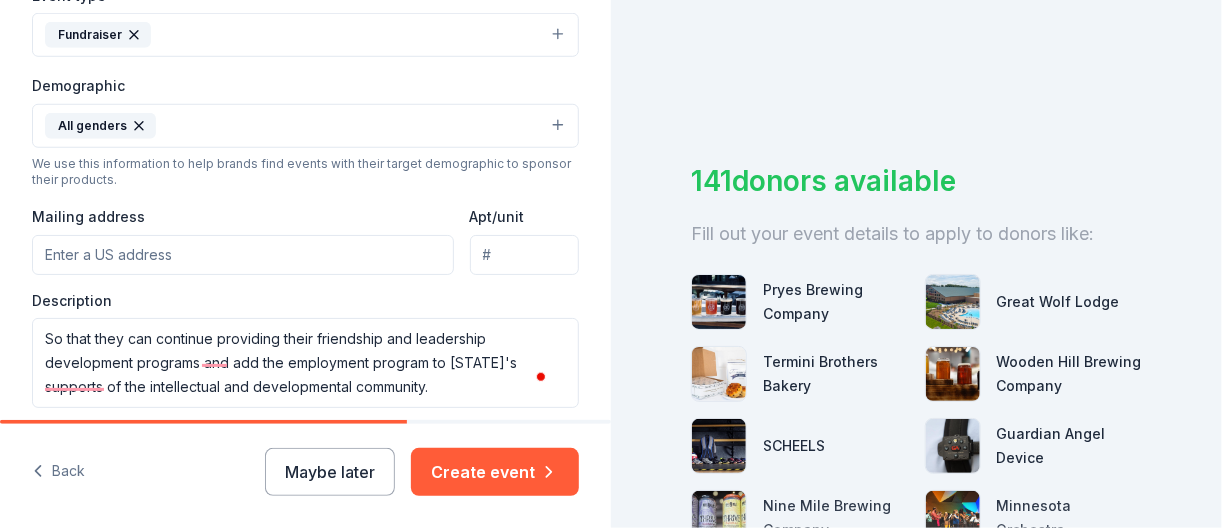 type on "55413" 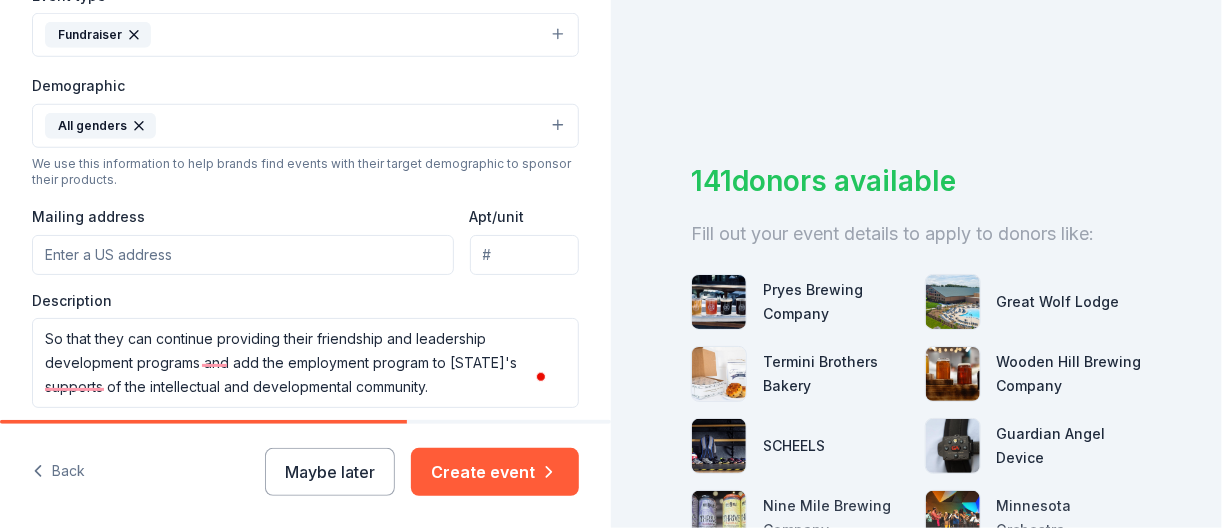 click on "Mailing address" at bounding box center (243, 255) 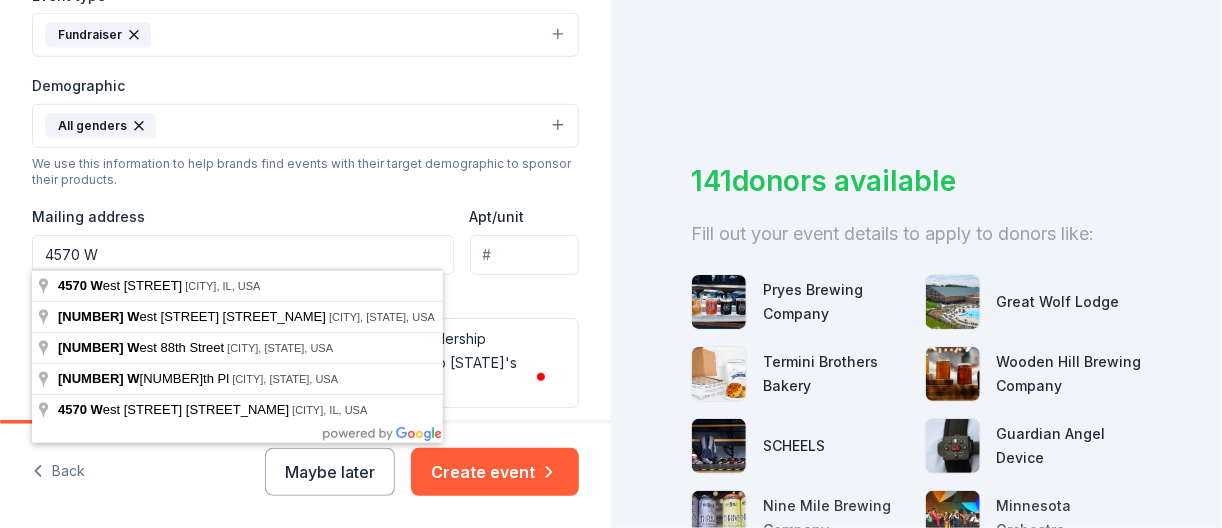type on "4570 W 77TH Suite 240, Minneapolis, MN 55435" 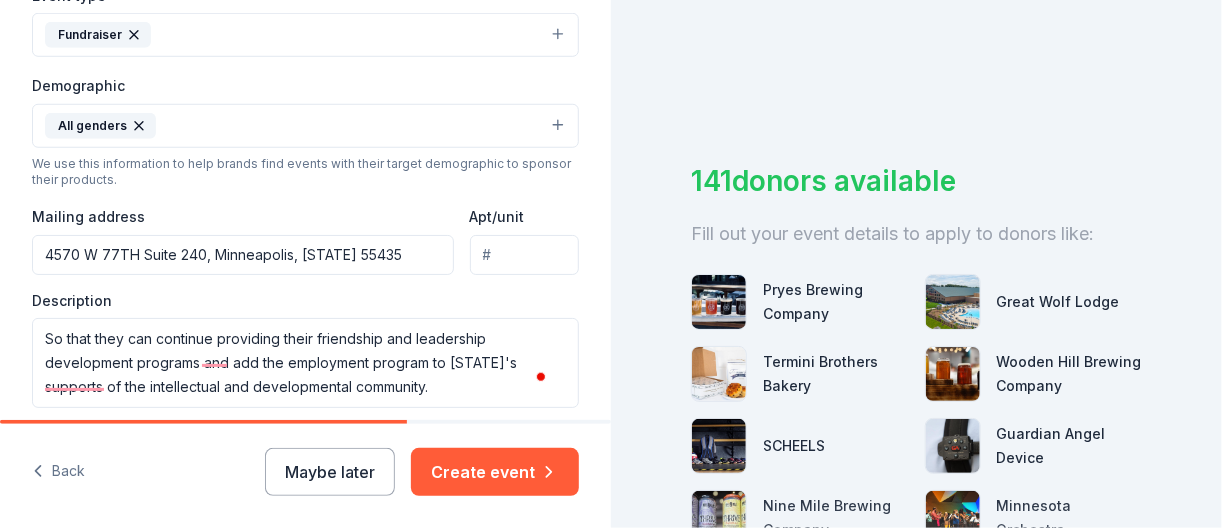 click on "Event type * Fundraiser Demographic All genders We use this information to help brands find events with their target demographic to sponsor their products. Mailing address 4570 W 77TH Suite 240, Minneapolis, MN 55435 Apt/unit Description So that they can continue providing their friendship and leadership development programs and add the employment program to Minnesota's supports of the intellectual and developmental community." at bounding box center [305, 195] 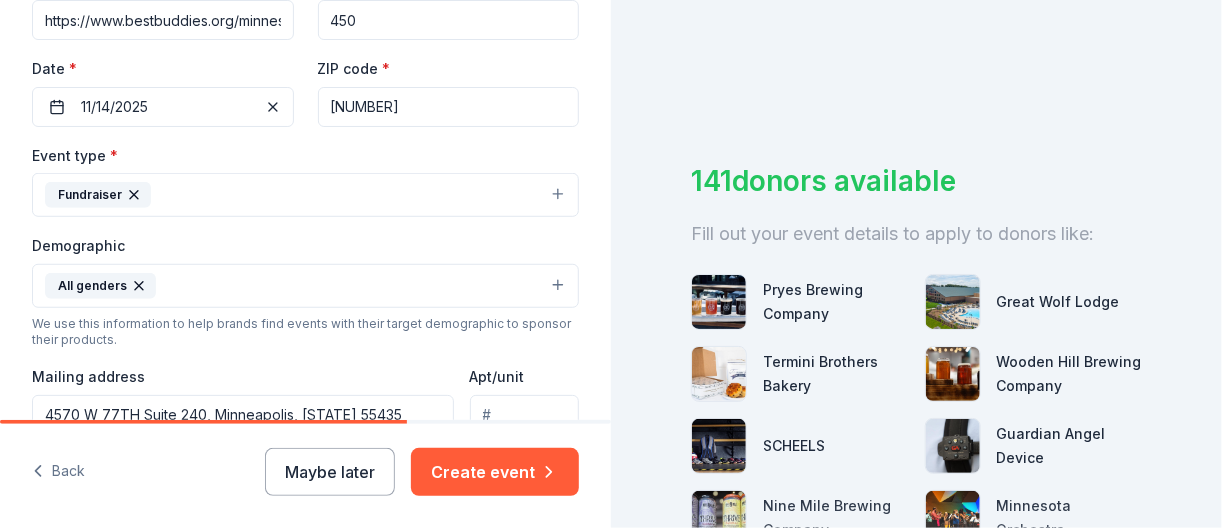 click on "55413" at bounding box center [449, 107] 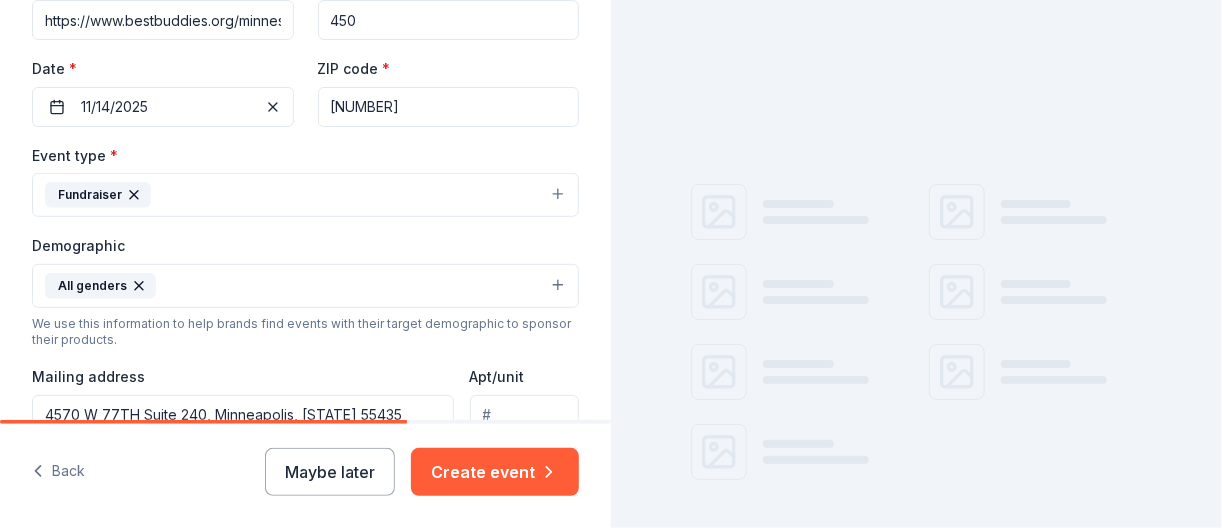 type on "55435" 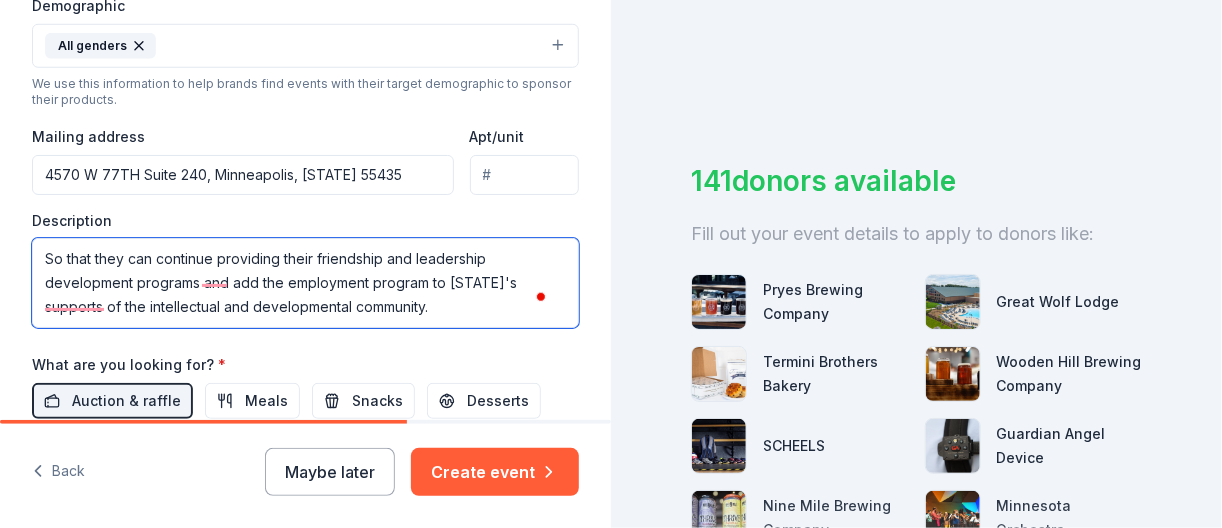 click on "So that they can continue providing their friendship and leadership development programs and add the employment program to Minnesota's supports of the intellectual and developmental community." at bounding box center (305, 283) 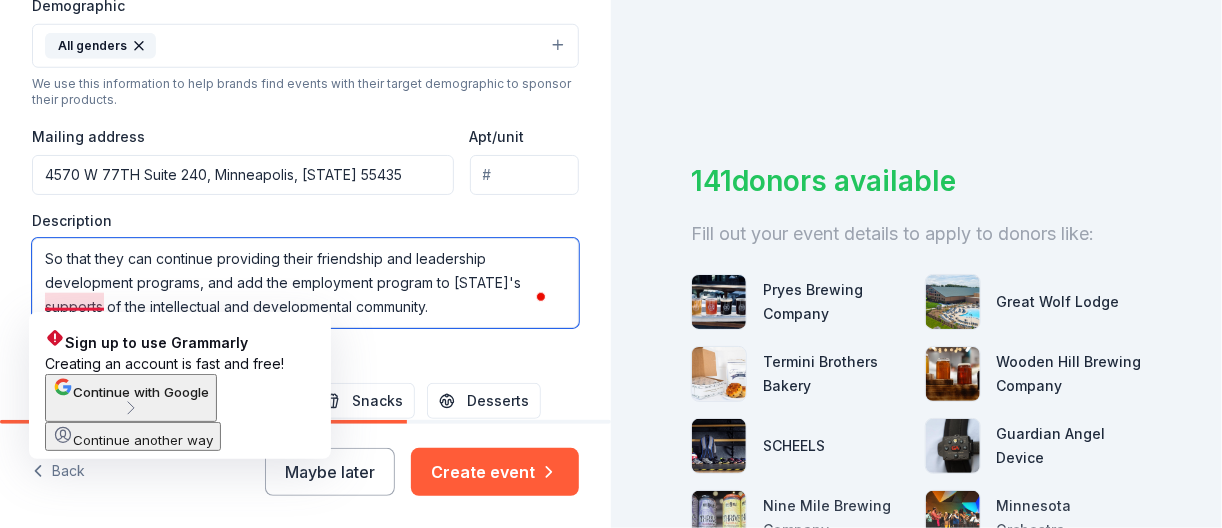 drag, startPoint x: 87, startPoint y: 300, endPoint x: 71, endPoint y: 309, distance: 18.35756 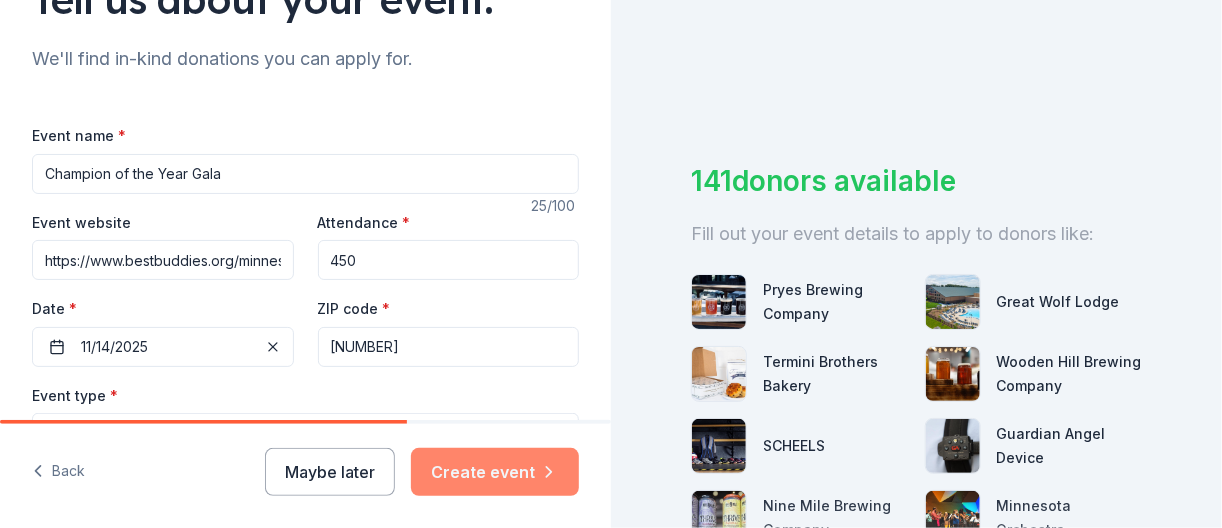 type on "So that they can continue providing their friendship and leadership development programs, and add the employment program to Minnesota's support of the intellectual and developmental community." 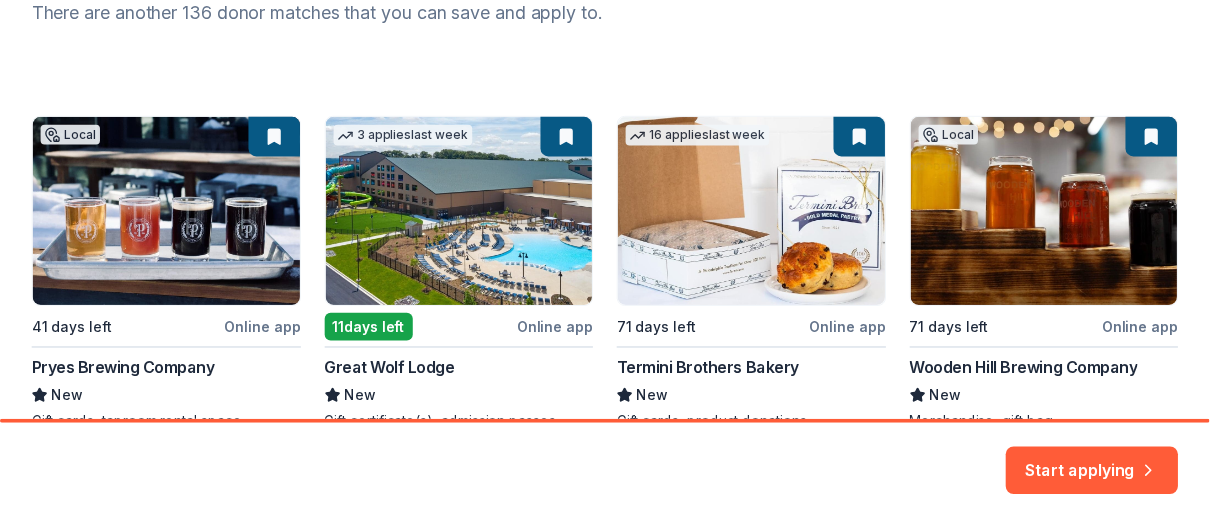 scroll, scrollTop: 320, scrollLeft: 0, axis: vertical 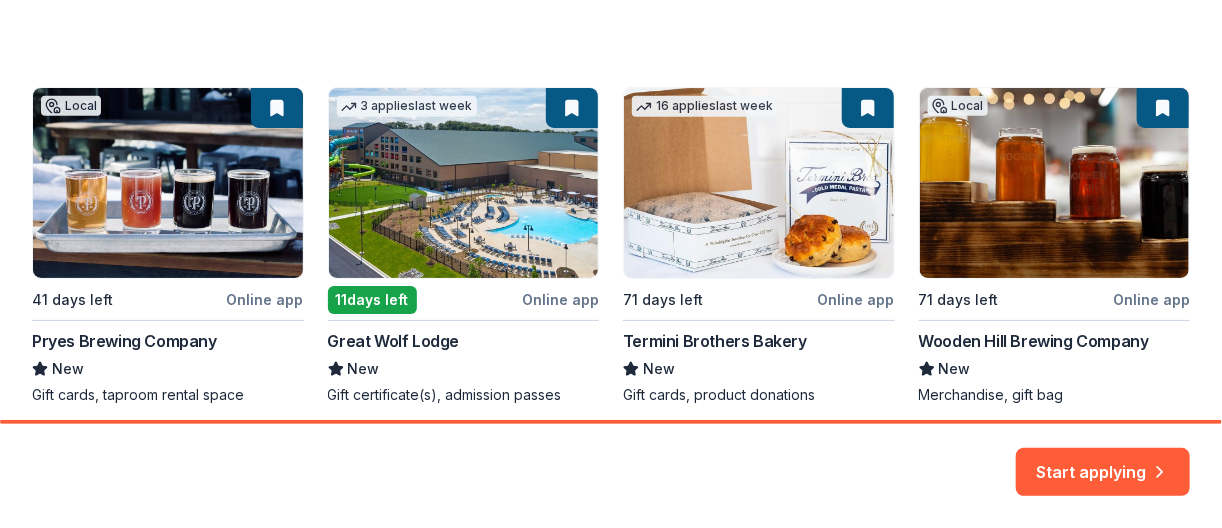 click on "Local 41 days left Online app Pryes Brewing Company New Gift cards, taproom rental space 3   applies  last week 11  days left Online app Great Wolf Lodge New Gift certificate(s), admission passes 16   applies  last week 71 days left Online app Termini Brothers Bakery New Gift cards, product donations Local 71 days left Online app Wooden Hill Brewing Company New Merchandise, gift bag 2   applies  last week 71 days left Online app SCHEELS New Outdoor and sporting goods, gift card(s), monetary donation" at bounding box center (611, 431) 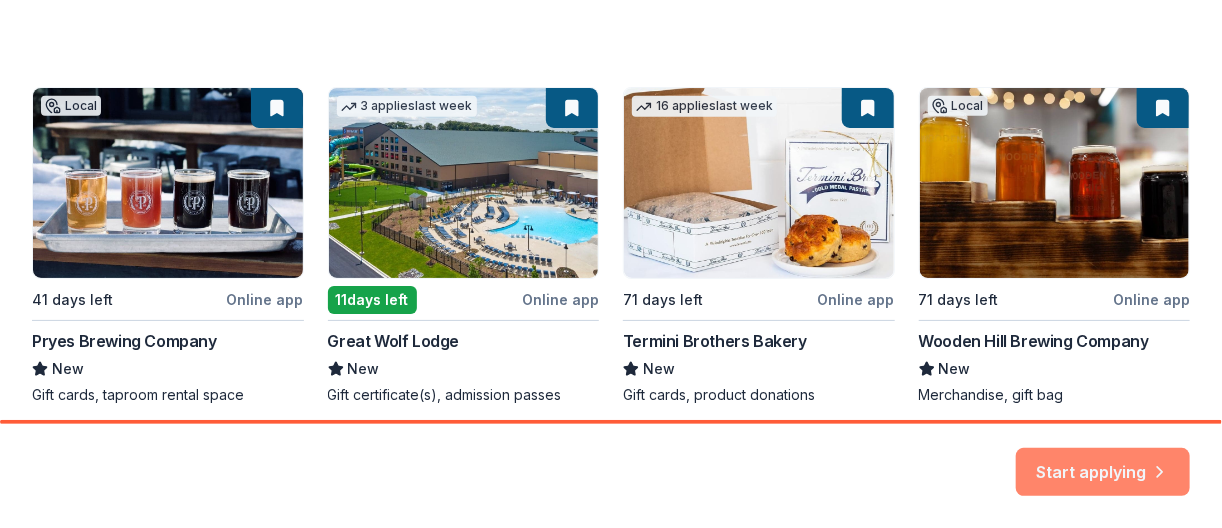 click on "Start applying" at bounding box center (1103, 460) 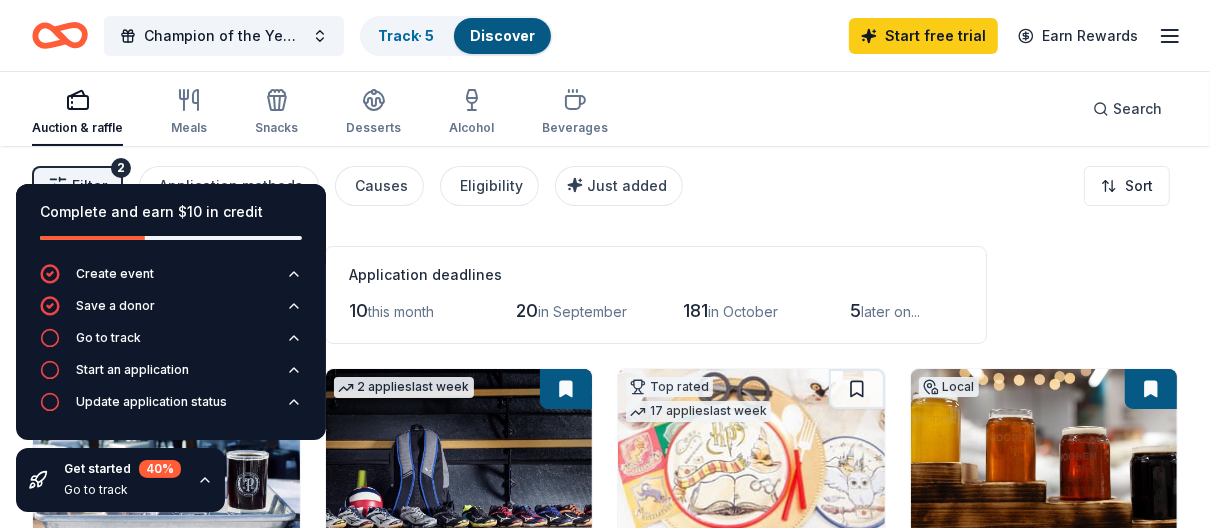 click on "Filter 2 Application methods Causes Eligibility Just added Sort" at bounding box center (605, 186) 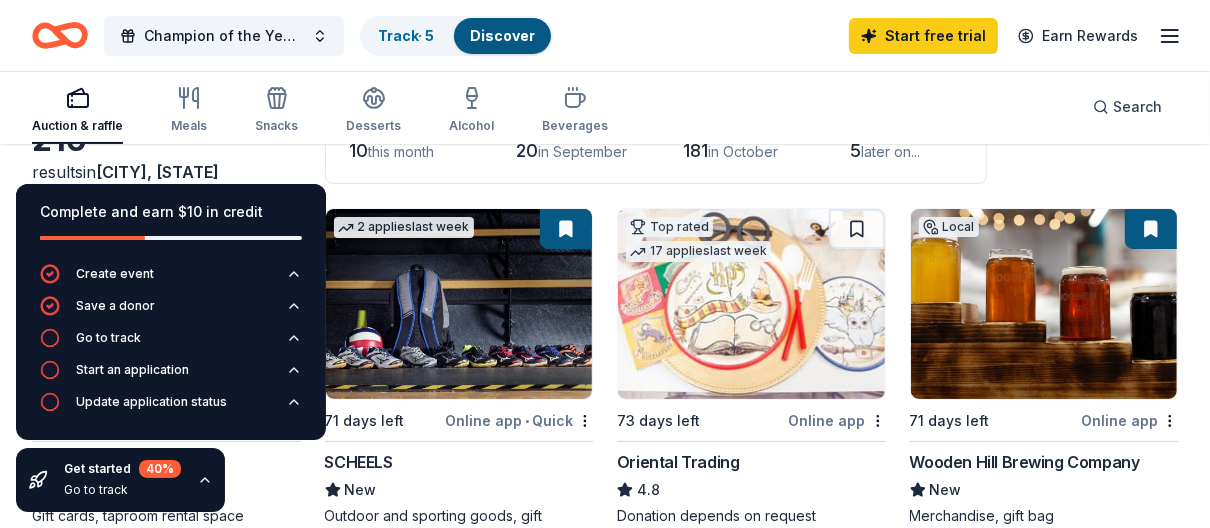click 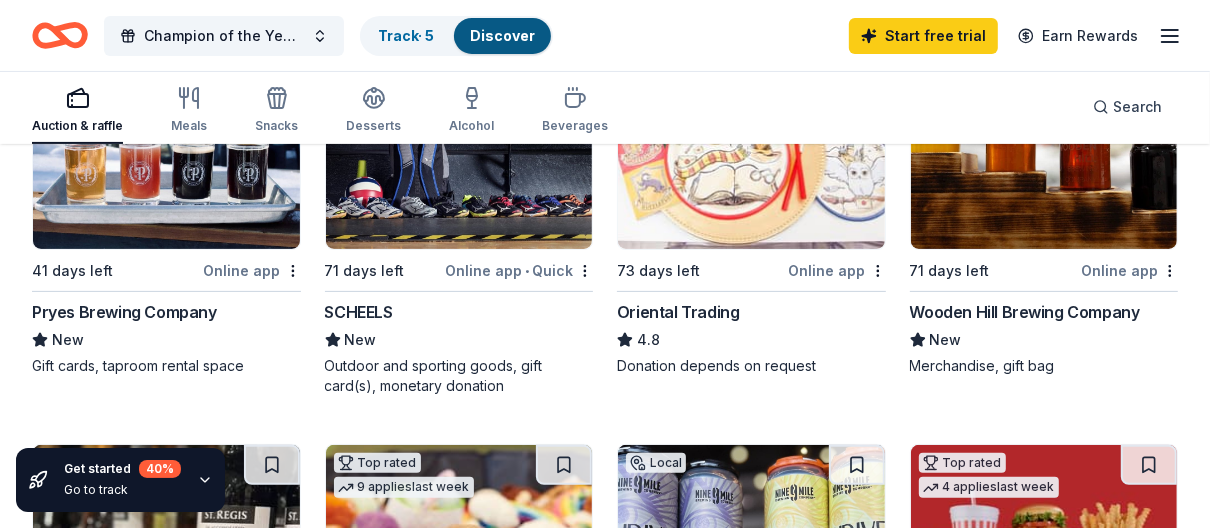 scroll, scrollTop: 320, scrollLeft: 0, axis: vertical 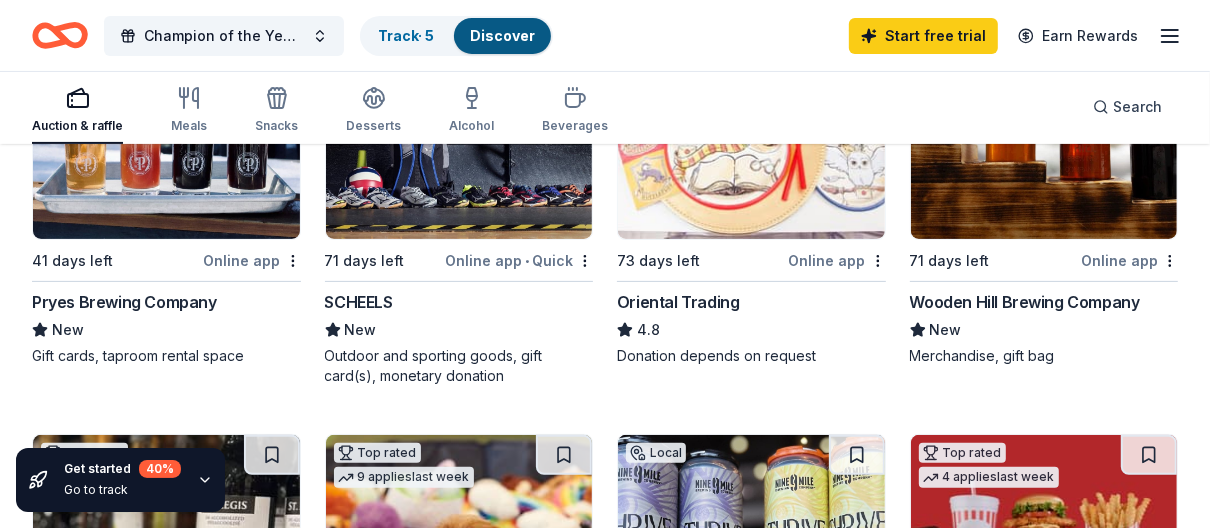 click on "Online app" at bounding box center (252, 260) 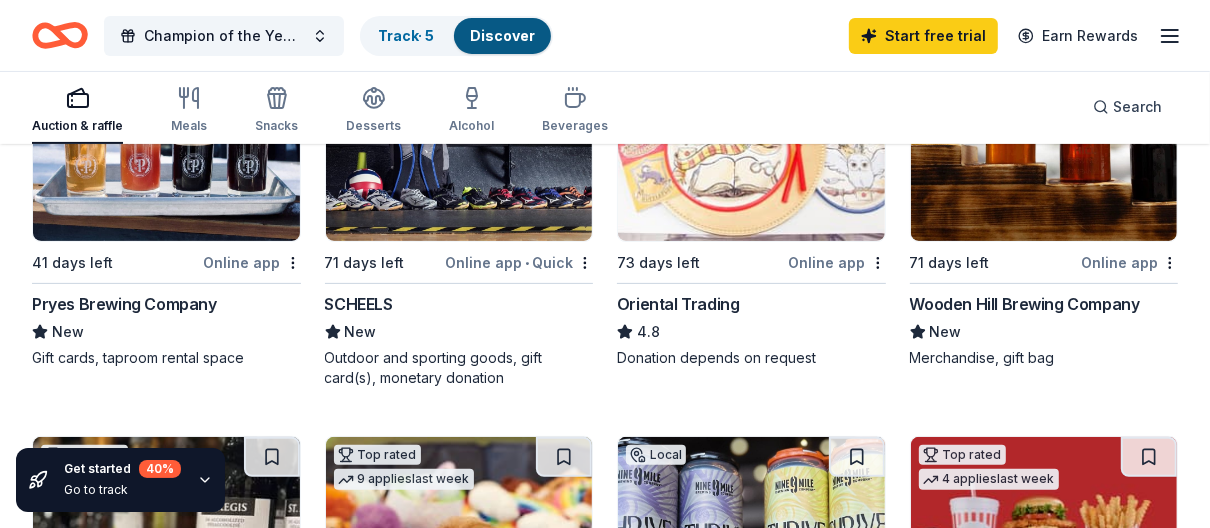 scroll, scrollTop: 320, scrollLeft: 0, axis: vertical 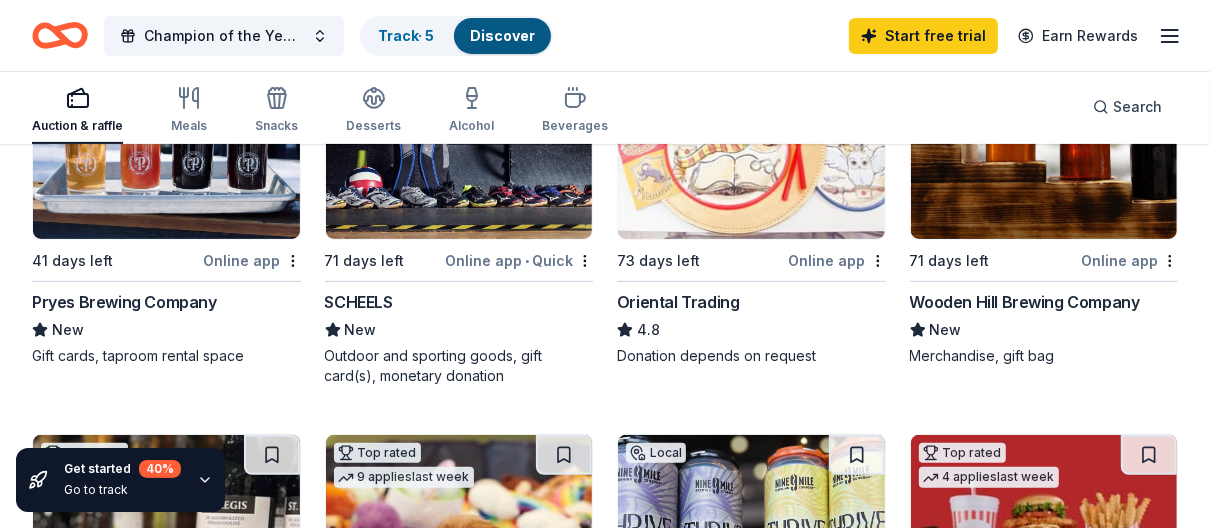 click on "Online app • Quick" at bounding box center (519, 260) 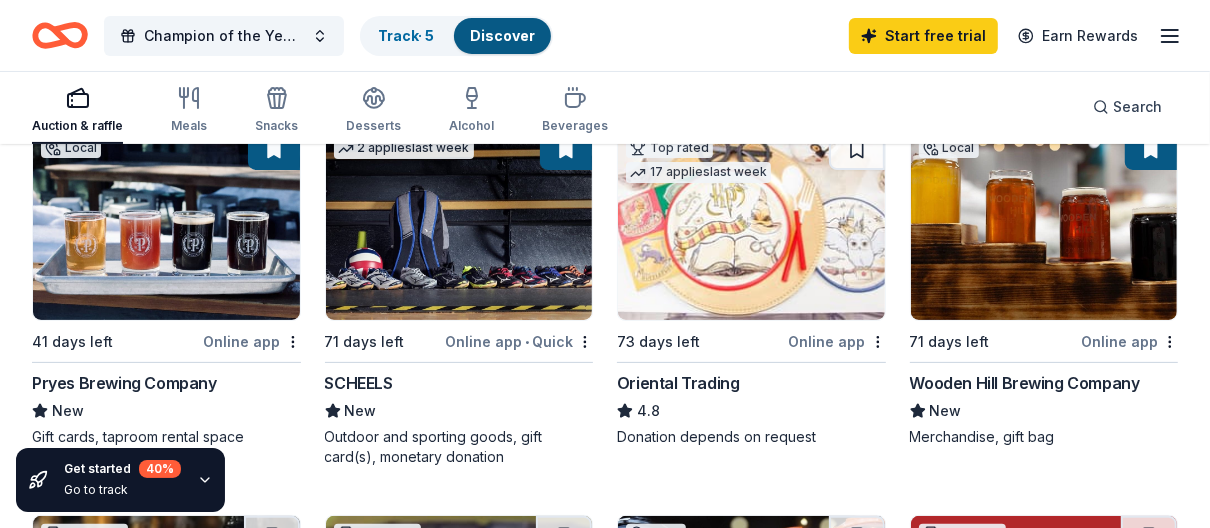 scroll, scrollTop: 240, scrollLeft: 0, axis: vertical 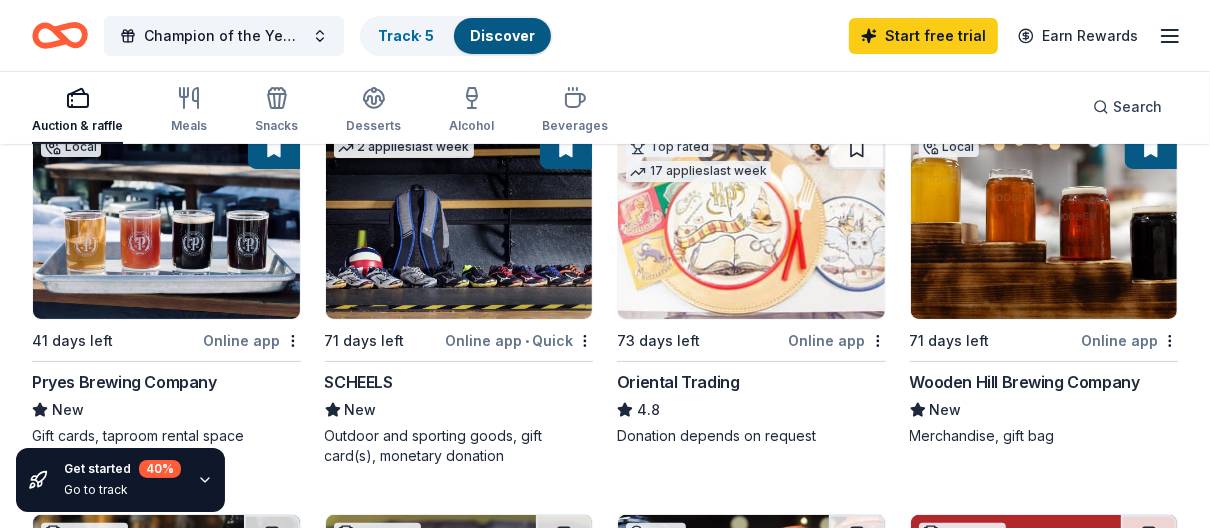 click on "Online app" at bounding box center [1129, 340] 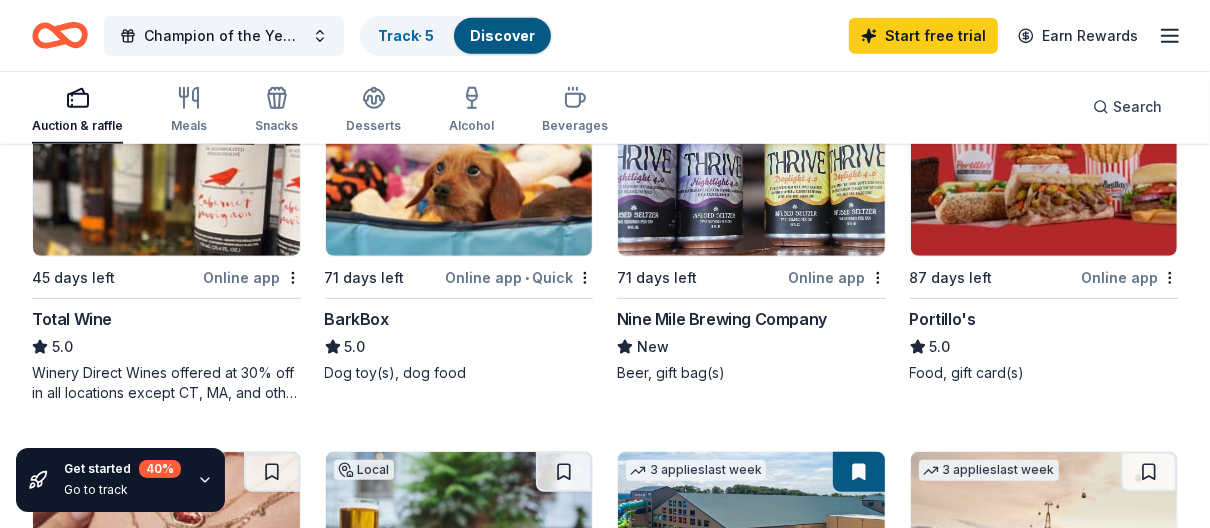 scroll, scrollTop: 720, scrollLeft: 0, axis: vertical 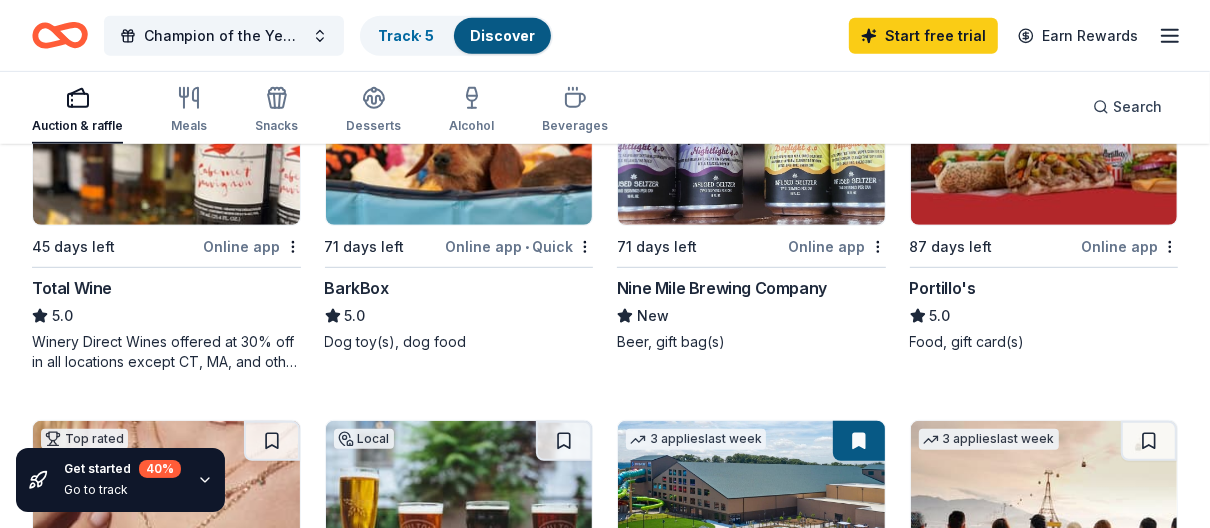 click on "Online app • Quick" at bounding box center [519, 246] 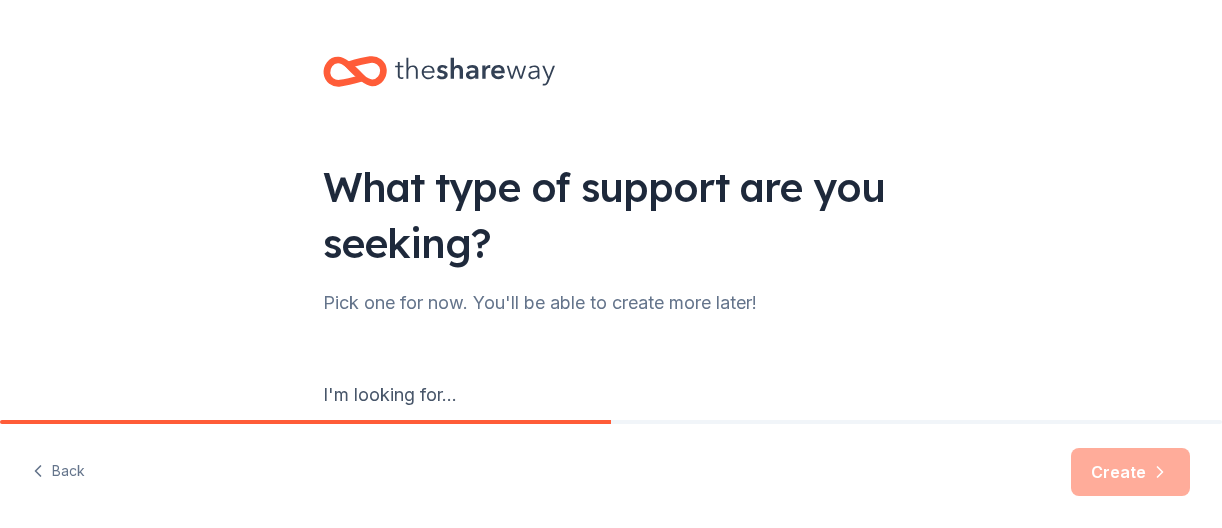 scroll, scrollTop: 0, scrollLeft: 0, axis: both 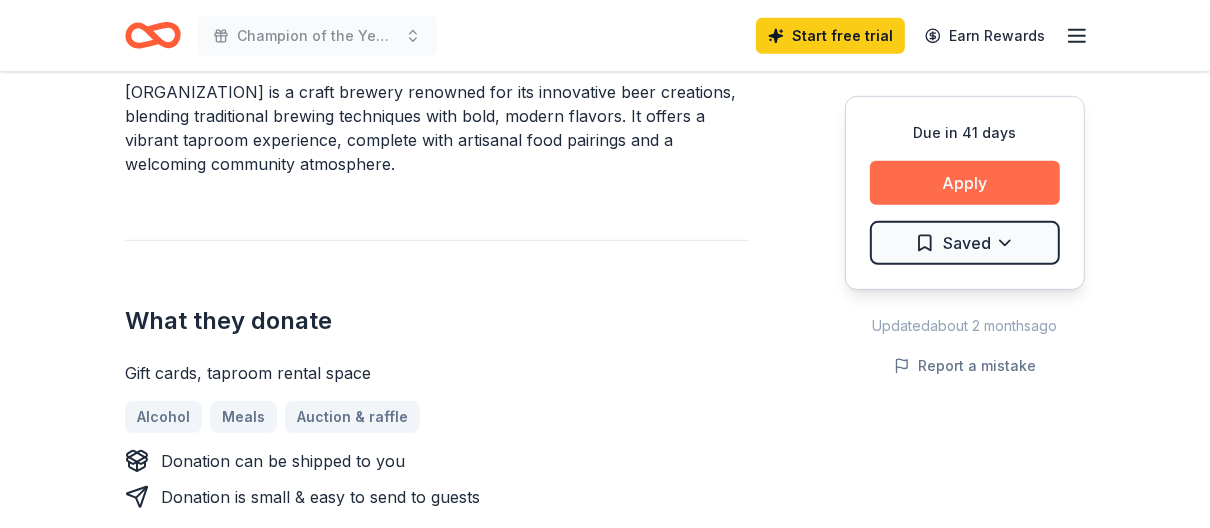 click on "Apply" at bounding box center (965, 183) 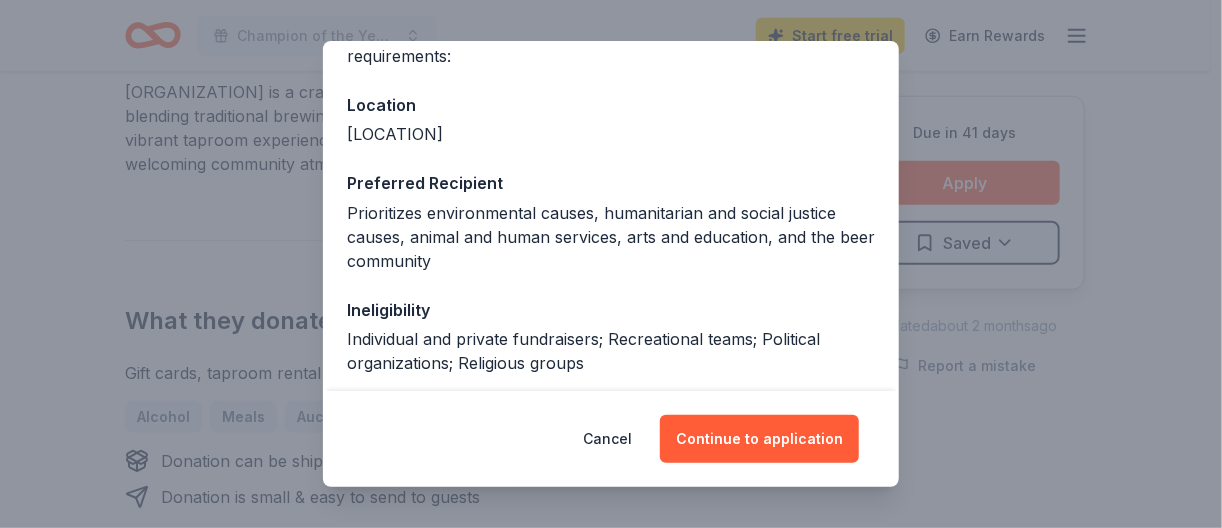 scroll, scrollTop: 240, scrollLeft: 0, axis: vertical 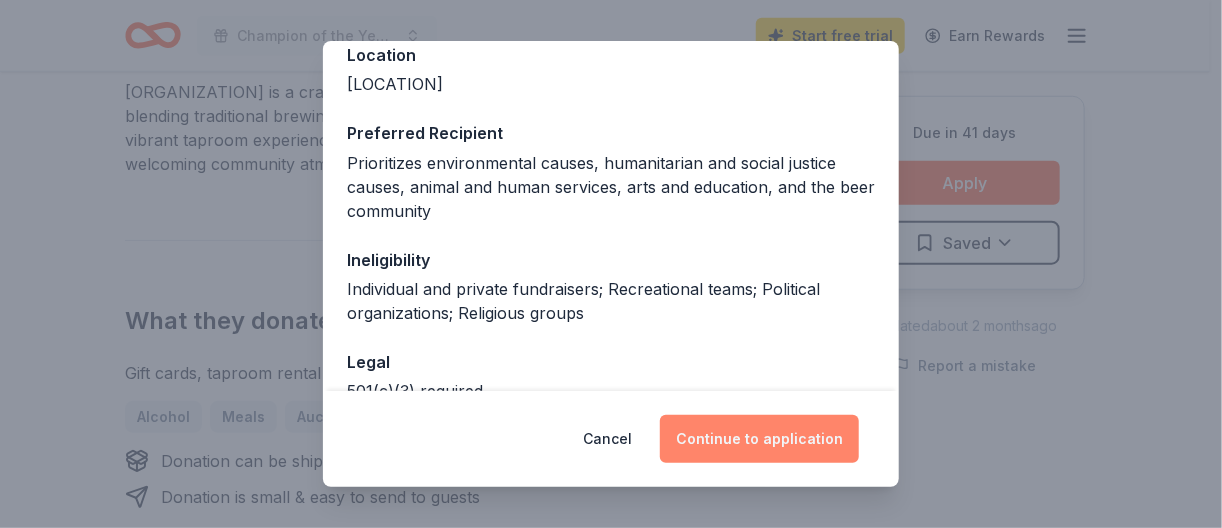 click on "Continue to application" at bounding box center [759, 439] 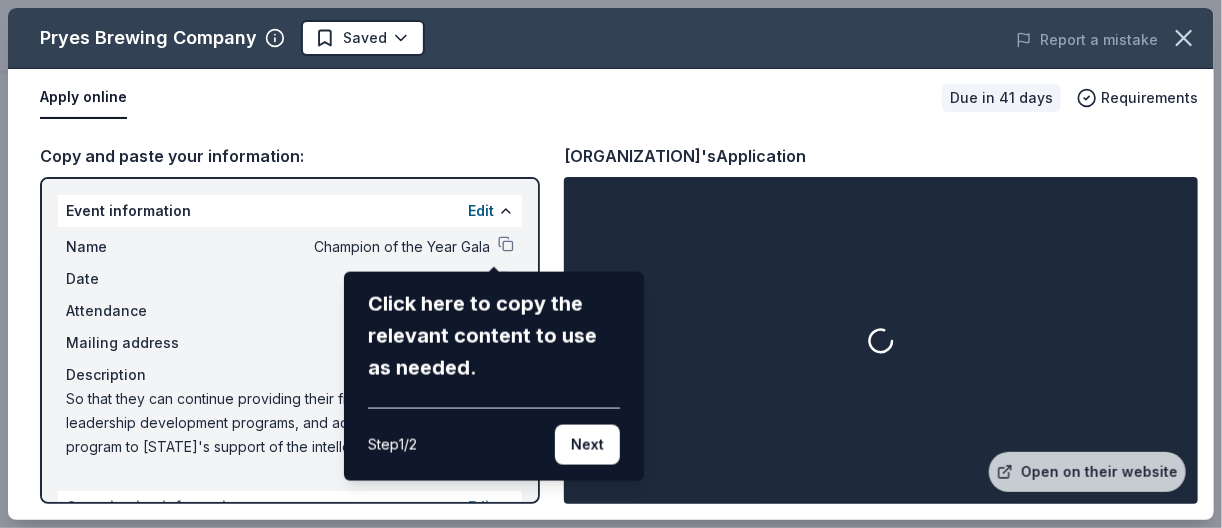 click on "Pryes Brewing Company Saved Report a mistake Apply online Due in 41 days Requirements Copy and paste your information: Event information Edit Name Champion of the Year Gala Click here to copy the relevant content to use as needed. Step  1 / 2 Next Date 11/14/25 Attendance 450 Mailing address Description So that they can continue providing their friendship and leadership development programs, and add the employment program to Minnesota's support of the intellectual and developmental community.  Organization information Edit Name Best Buddies International Website http://www.bestbuddies.org EIN 52-1614576 Mission statement Creating inclusive communities for people with disabilities through friendship, jobs, leadership development & inclusive living. Pryes Brewing Company's  Application Open on their website" at bounding box center [611, 264] 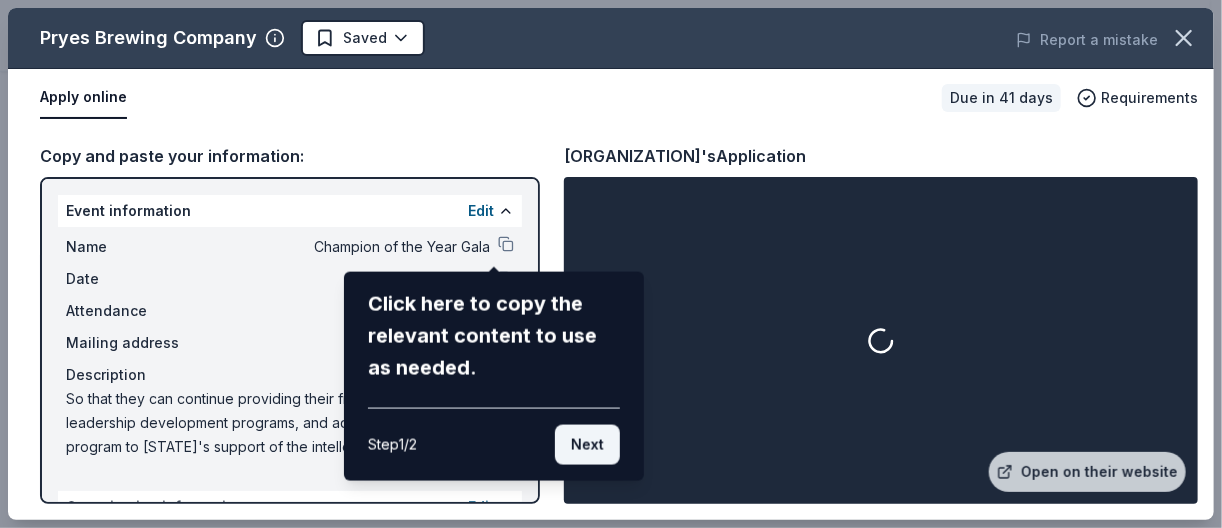 click on "Next" at bounding box center [587, 445] 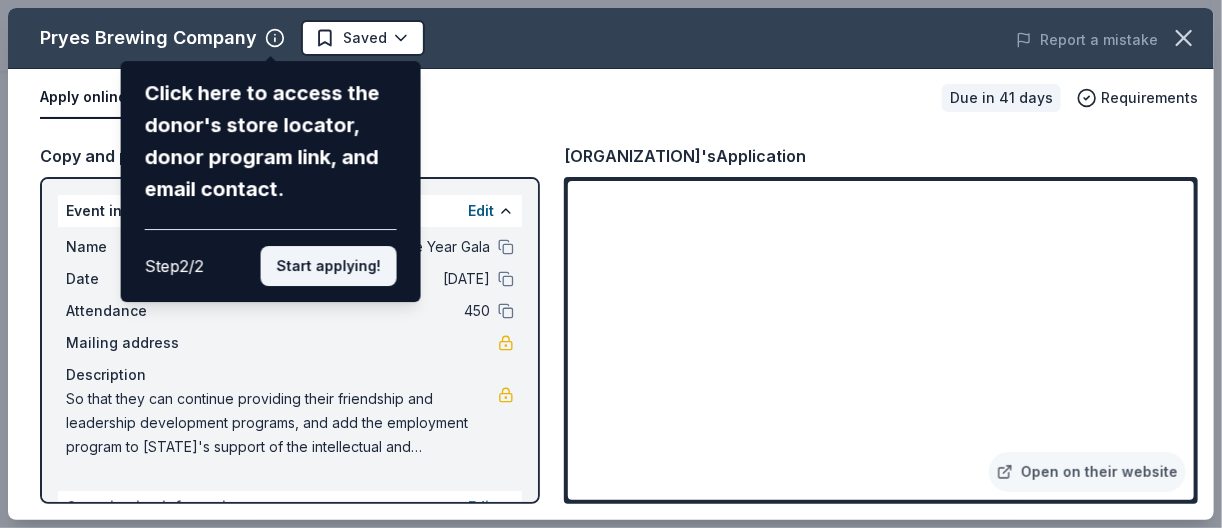 click on "Start applying!" at bounding box center [329, 266] 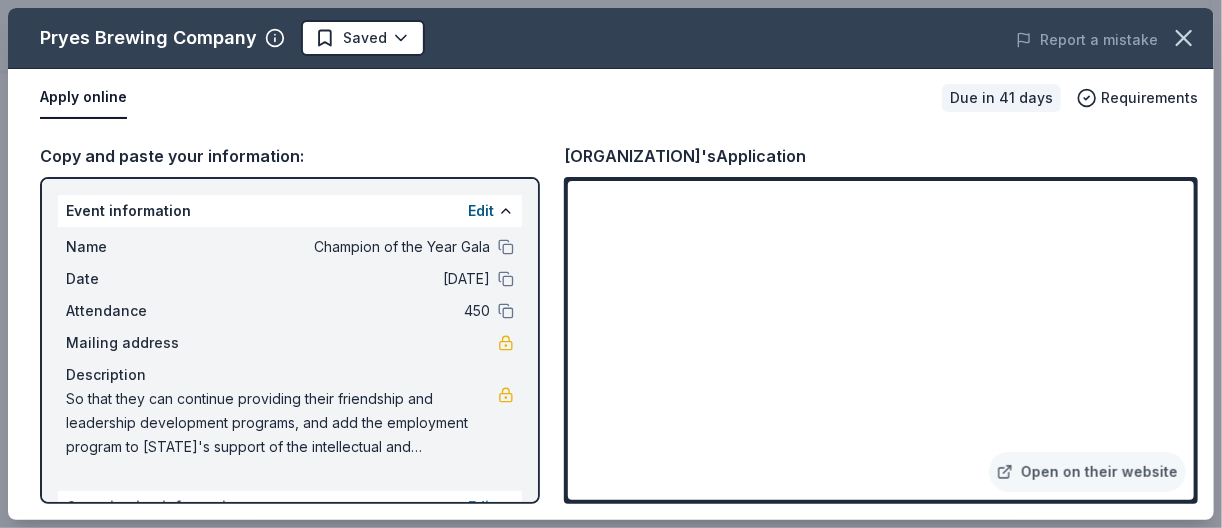 scroll, scrollTop: 80, scrollLeft: 0, axis: vertical 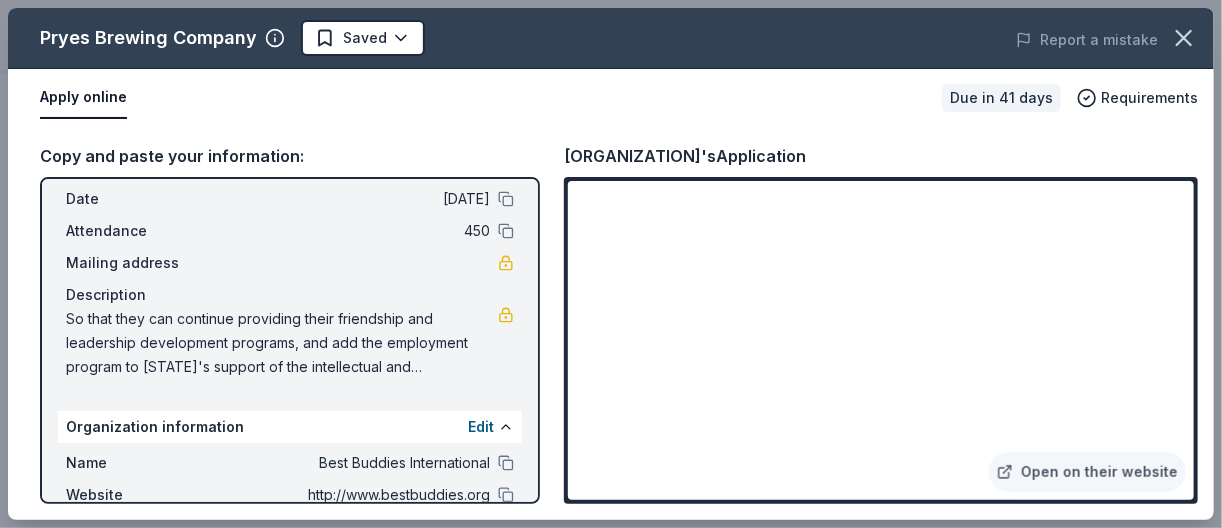 click on "So that they can continue providing their friendship and leadership development programs, and add the employment program to Minnesota's support of the intellectual and developmental community." at bounding box center (282, 343) 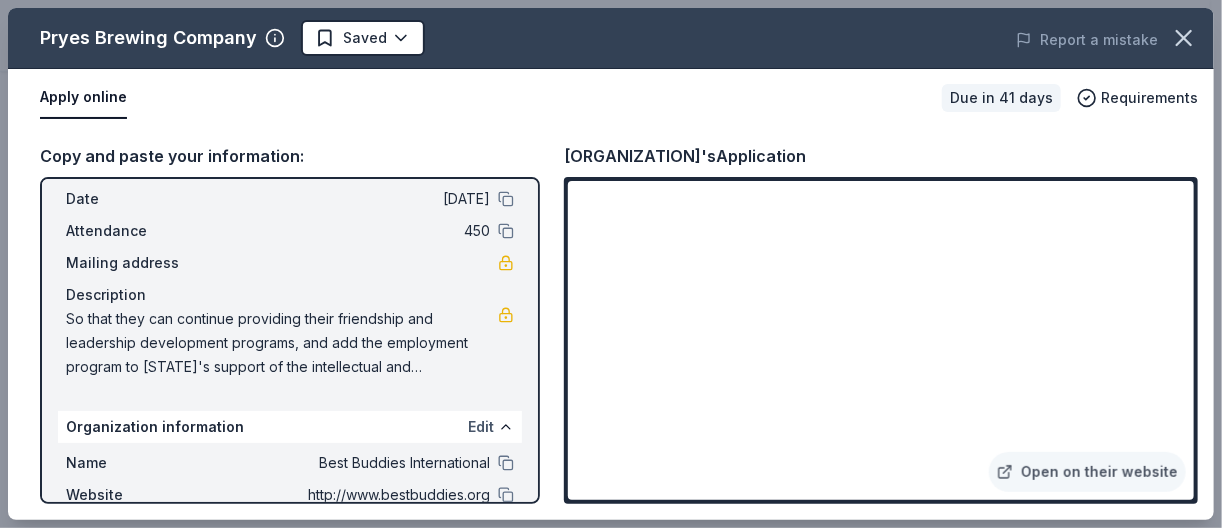 click on "Edit" at bounding box center (481, 427) 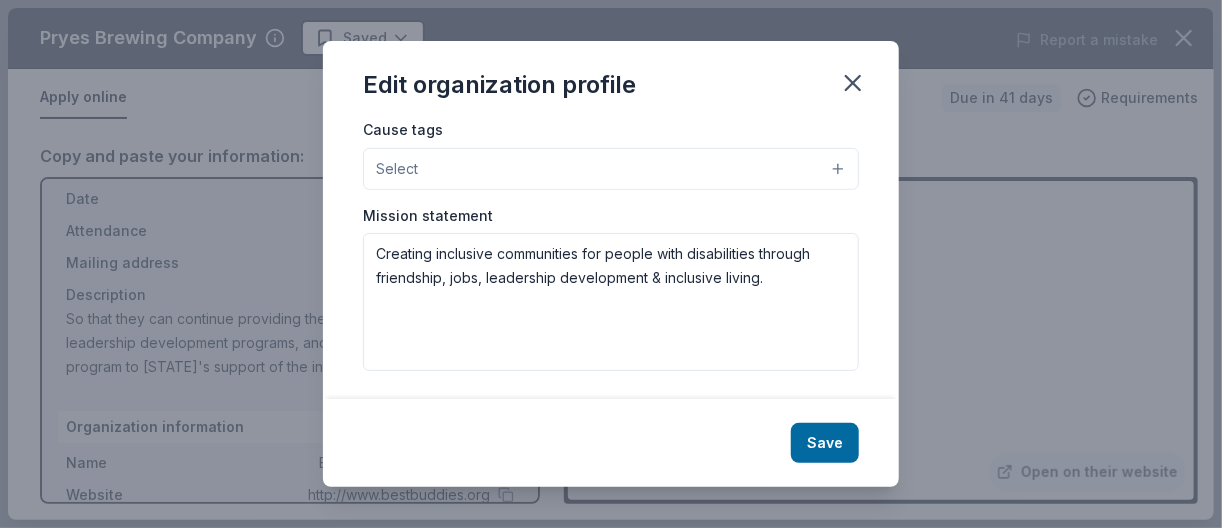 scroll, scrollTop: 146, scrollLeft: 0, axis: vertical 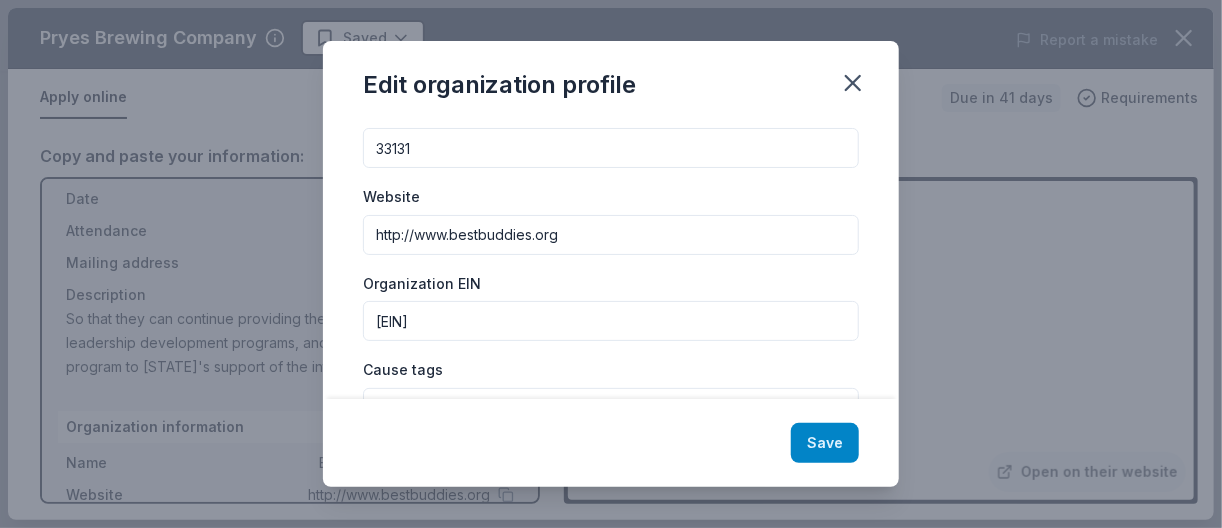 click on "Save" at bounding box center [825, 443] 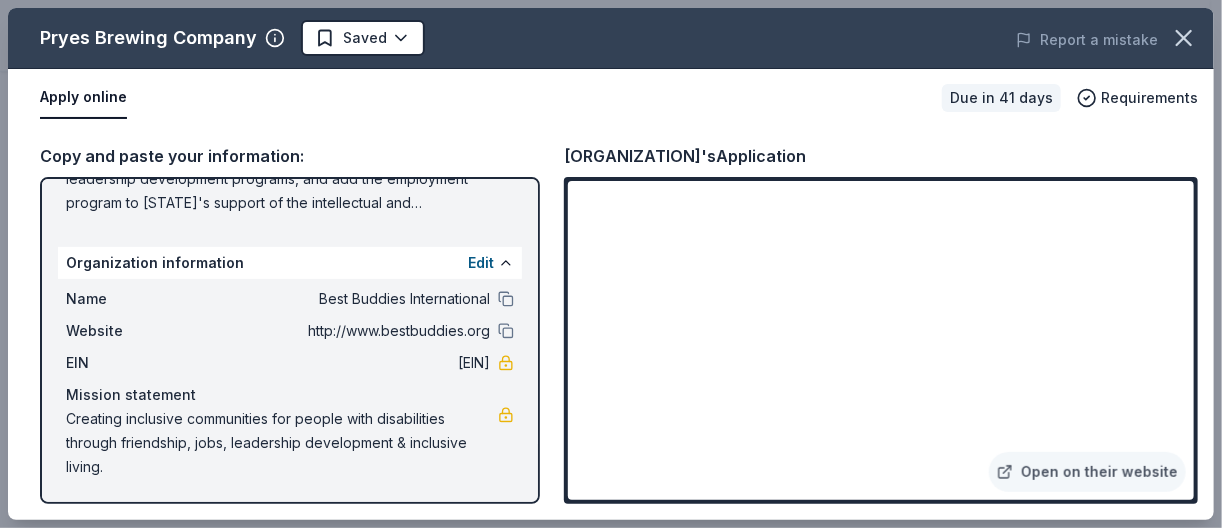 scroll, scrollTop: 0, scrollLeft: 0, axis: both 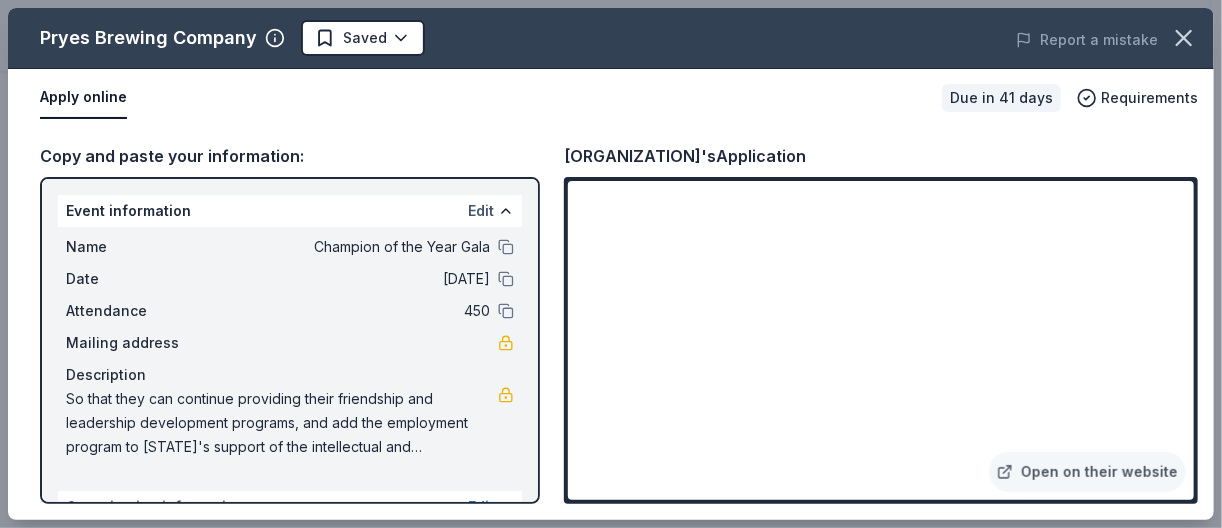 click on "Edit" at bounding box center [481, 211] 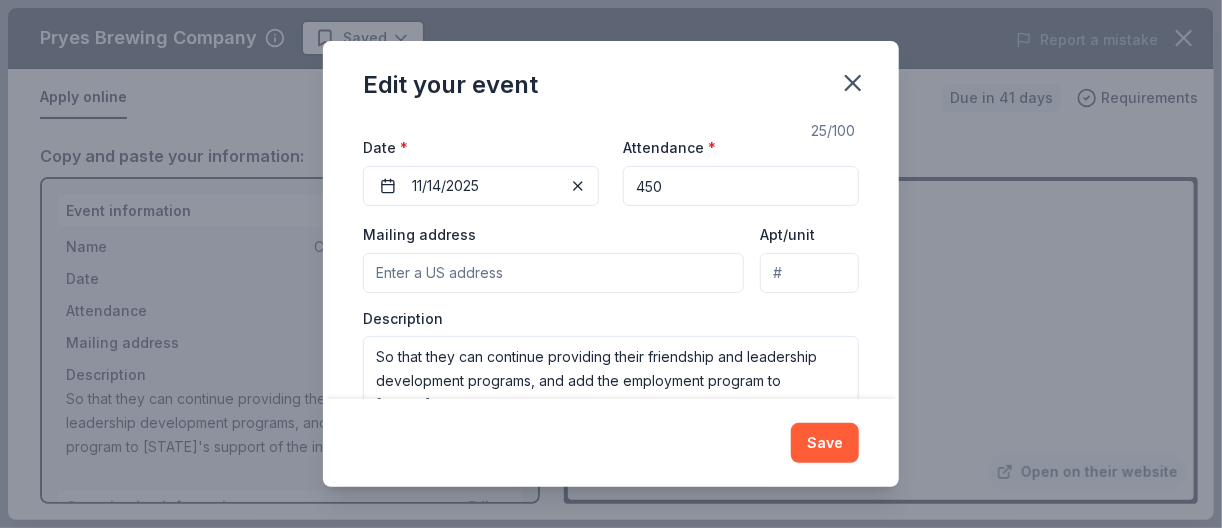 scroll, scrollTop: 288, scrollLeft: 0, axis: vertical 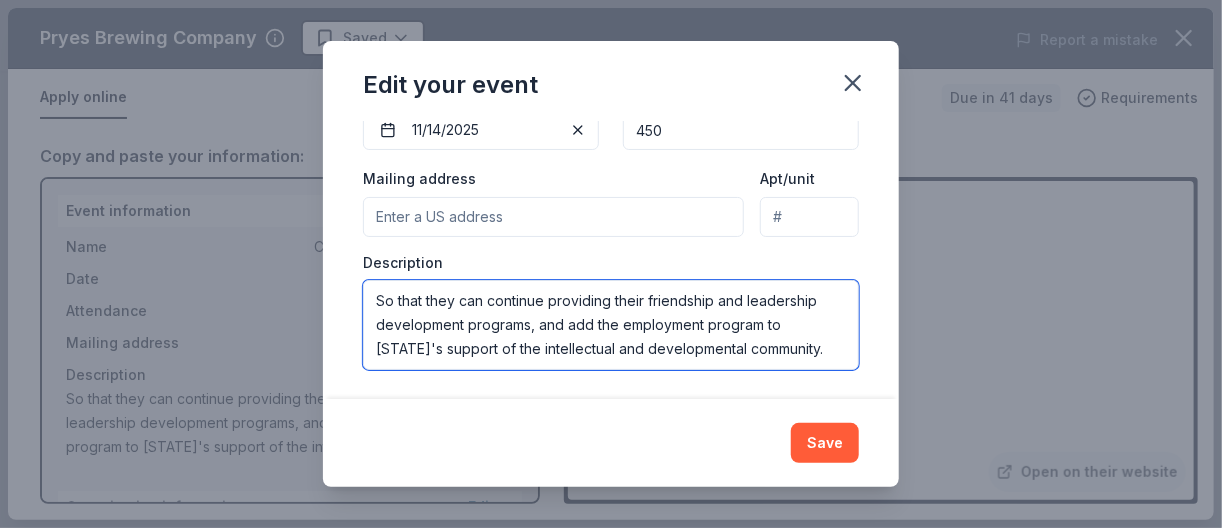 click on "So that they can continue providing their friendship and leadership development programs, and add the employment program to Minnesota's support of the intellectual and developmental community." at bounding box center [611, 325] 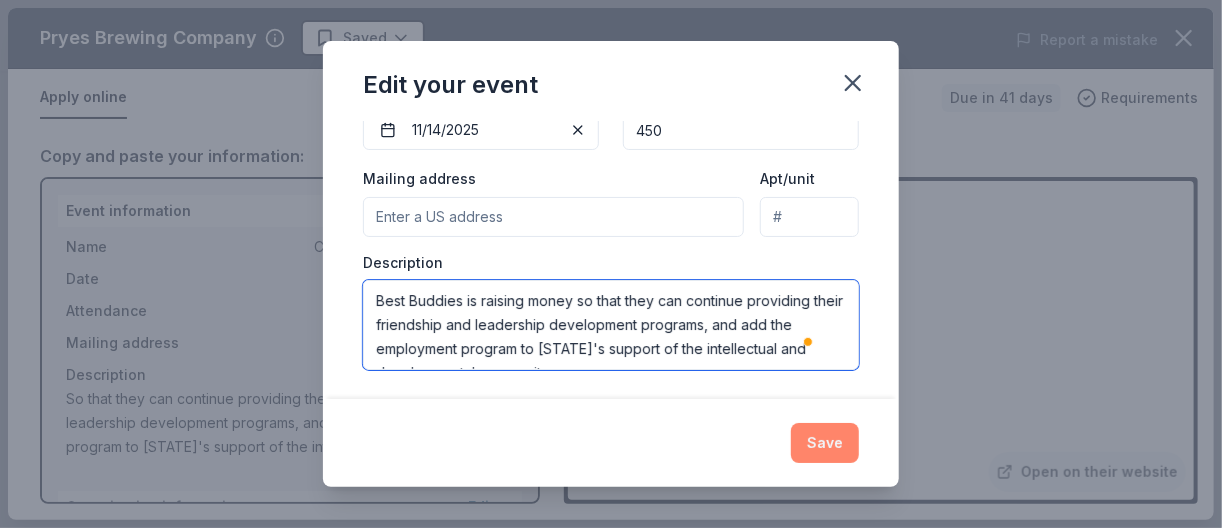 type on "Best Buddies is raising money so that they can continue providing their friendship and leadership development programs, and add the employment program to Minnesota's support of the intellectual and developmental community." 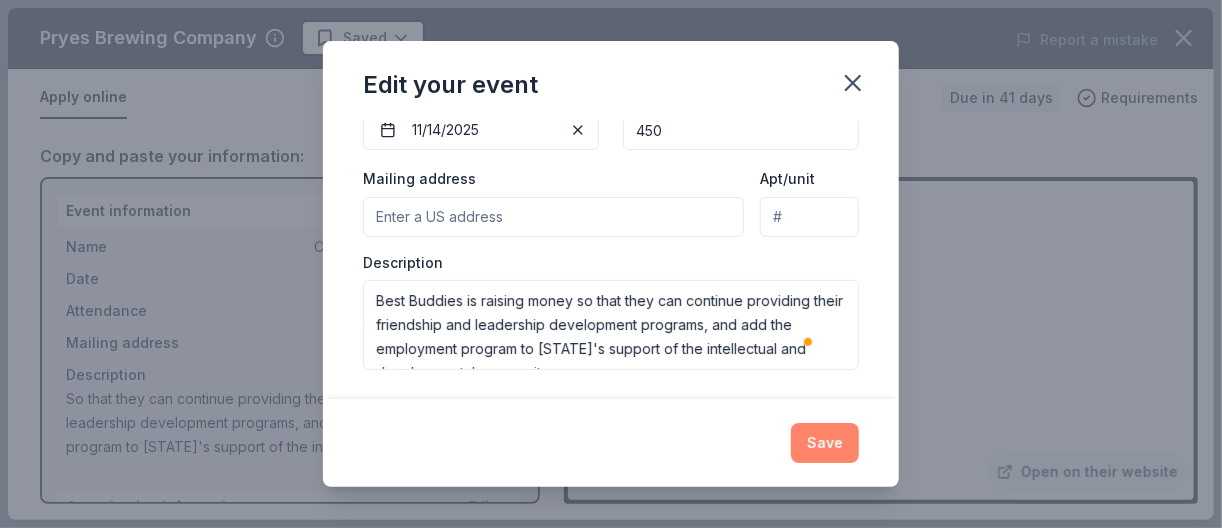 click on "Save" at bounding box center (825, 443) 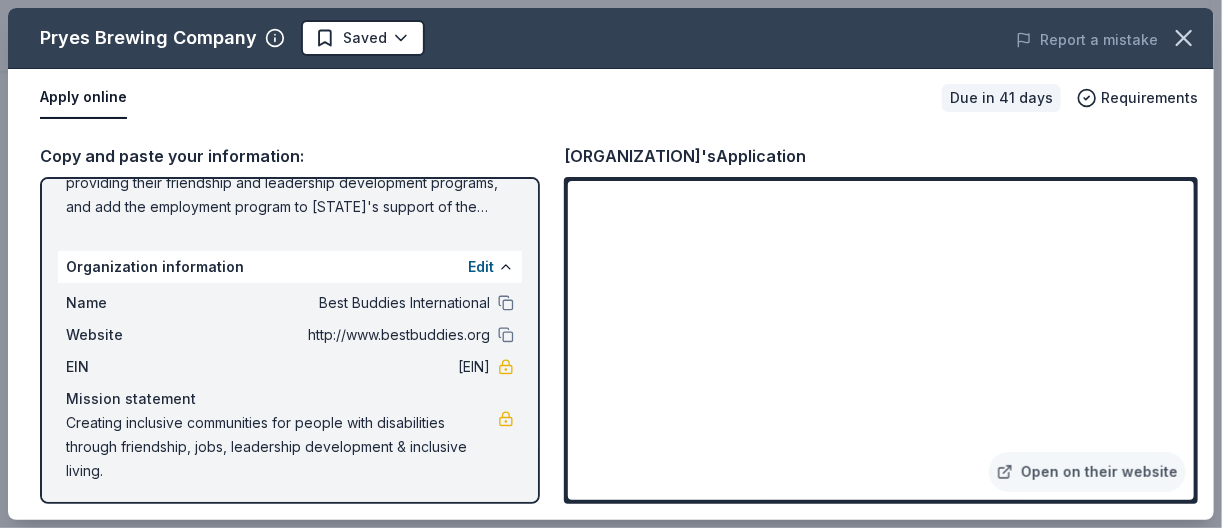 scroll, scrollTop: 244, scrollLeft: 0, axis: vertical 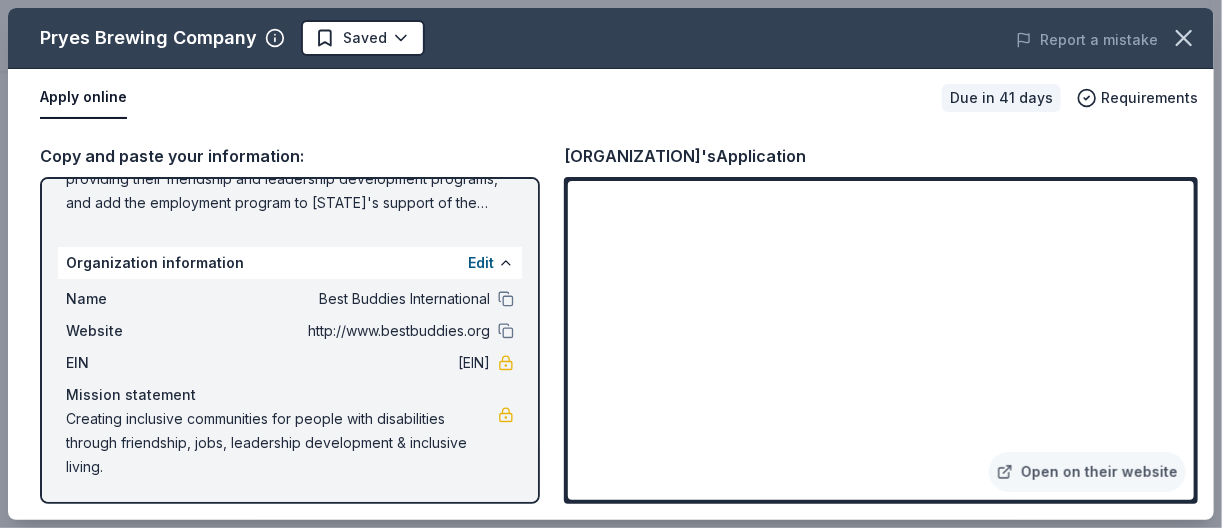 drag, startPoint x: 106, startPoint y: 466, endPoint x: 62, endPoint y: 414, distance: 68.117546 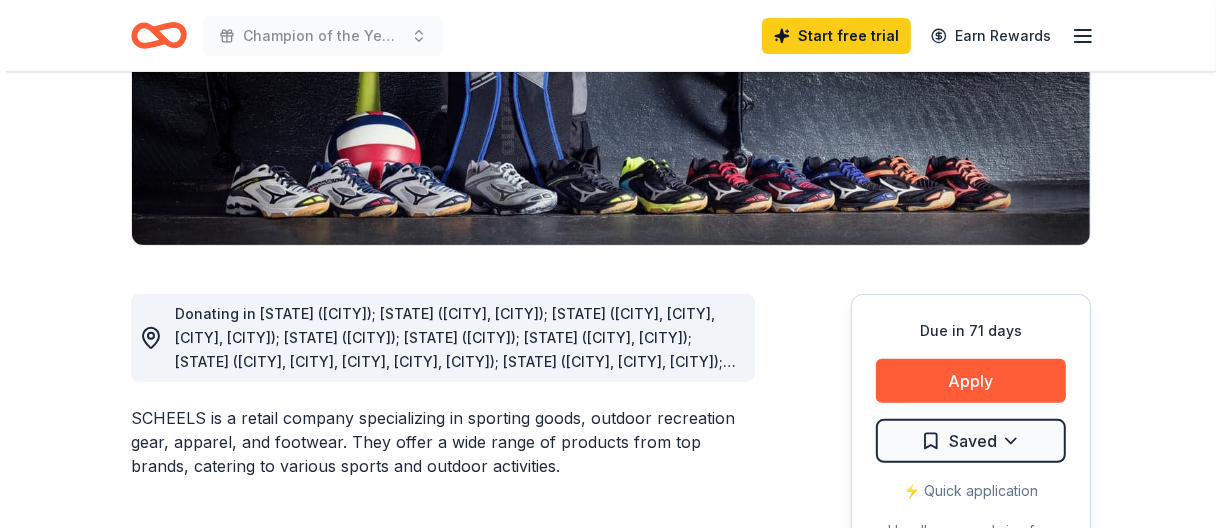 scroll, scrollTop: 400, scrollLeft: 0, axis: vertical 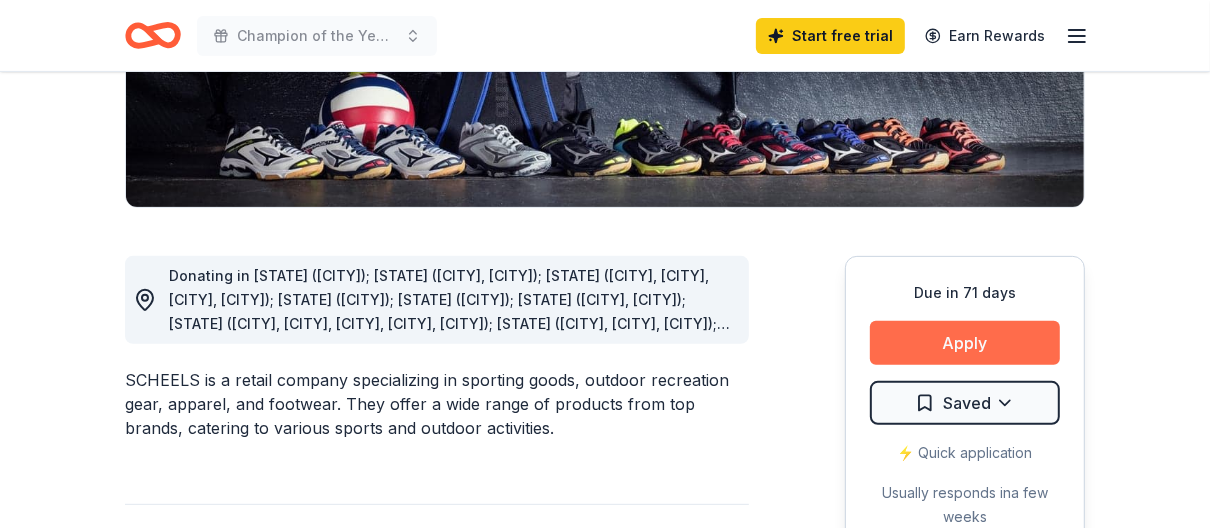 click on "Apply" at bounding box center (965, 343) 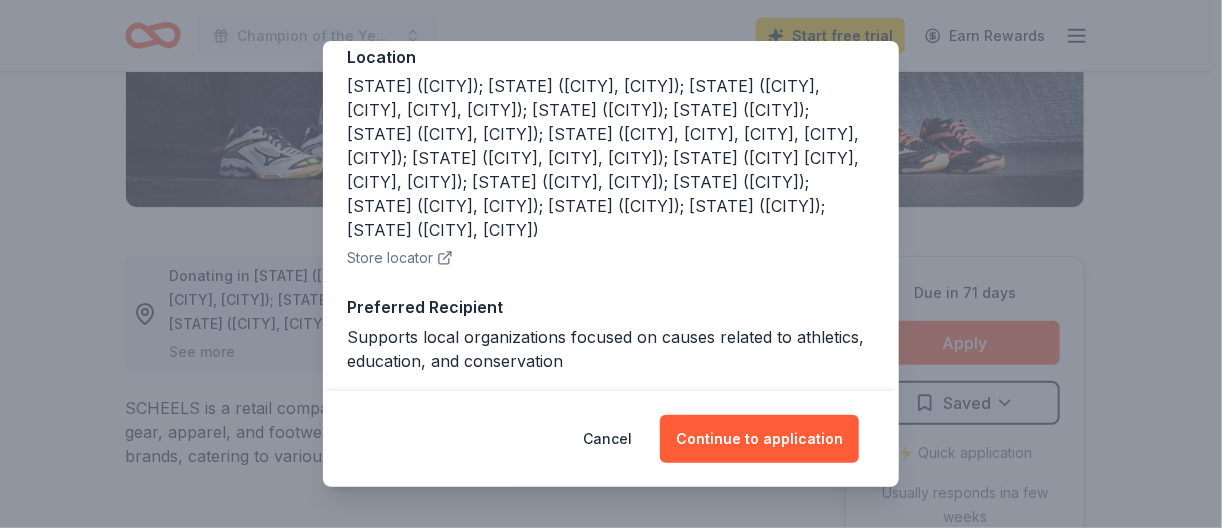 scroll, scrollTop: 240, scrollLeft: 0, axis: vertical 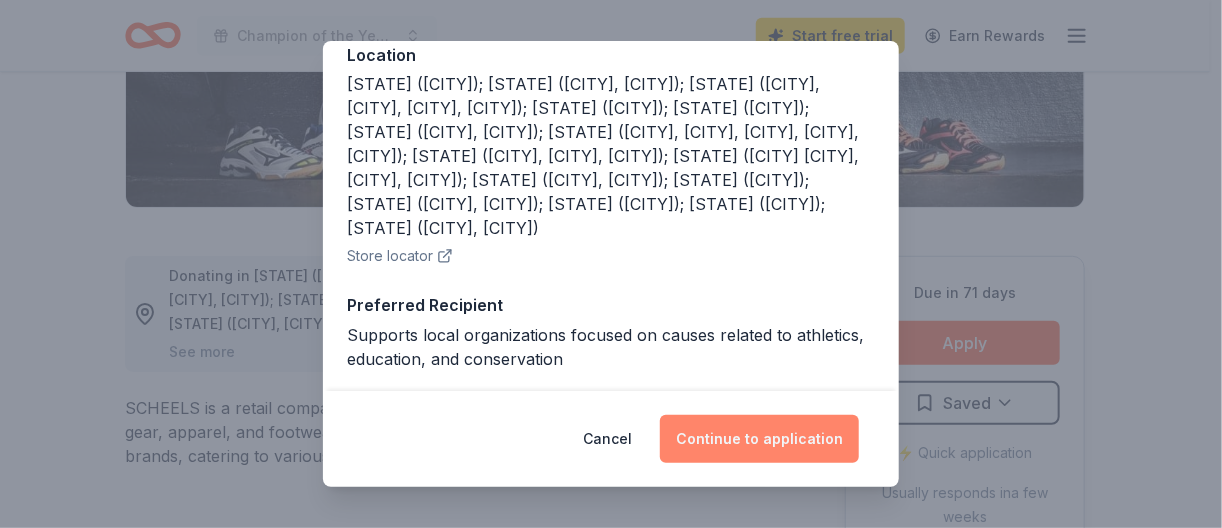 click on "Continue to application" at bounding box center [759, 439] 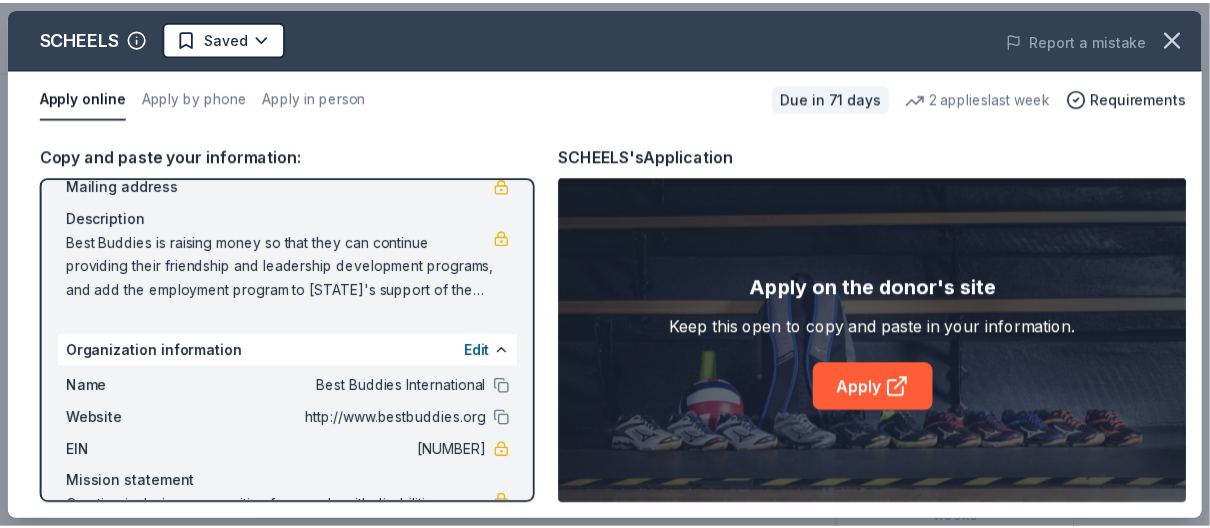 scroll, scrollTop: 160, scrollLeft: 0, axis: vertical 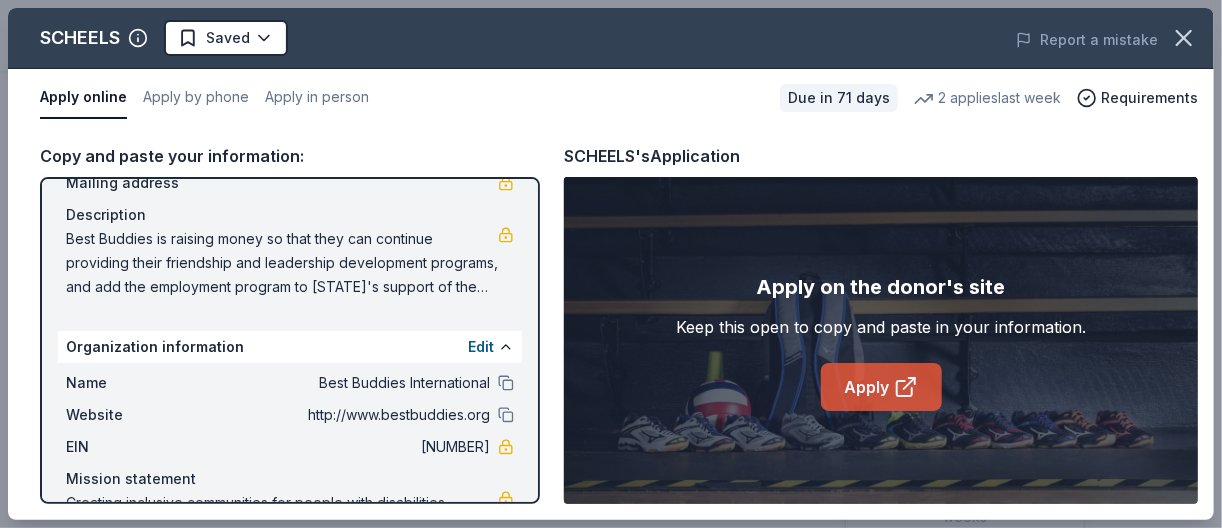 click on "Apply" at bounding box center (881, 387) 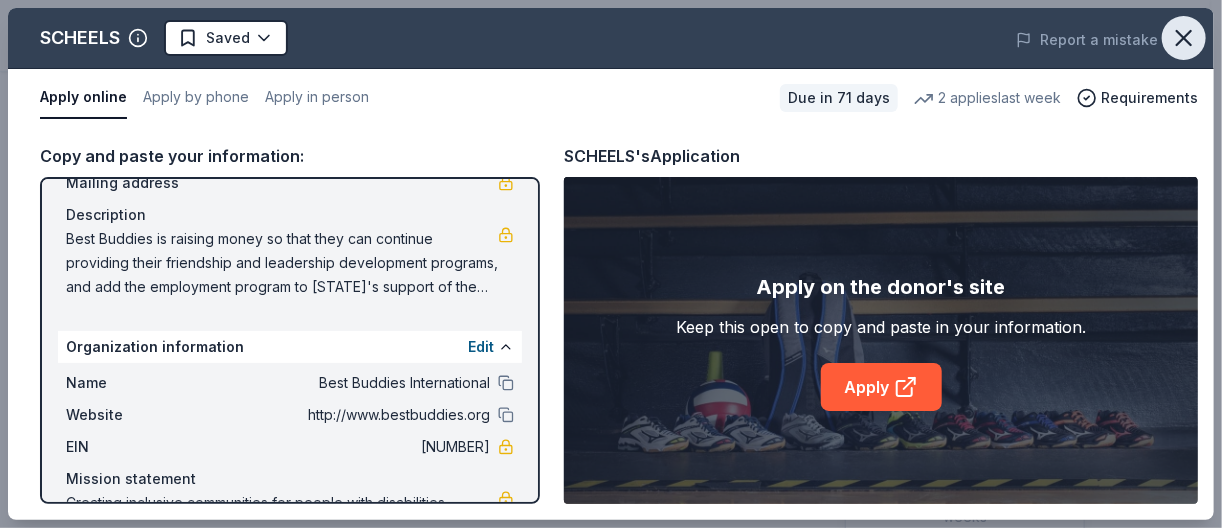 click 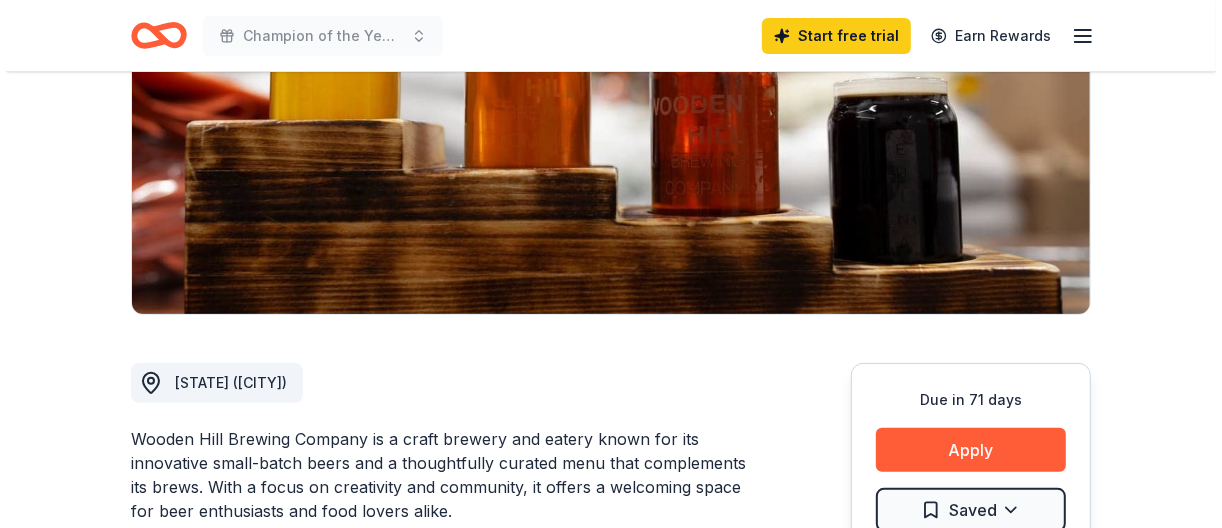 scroll, scrollTop: 320, scrollLeft: 0, axis: vertical 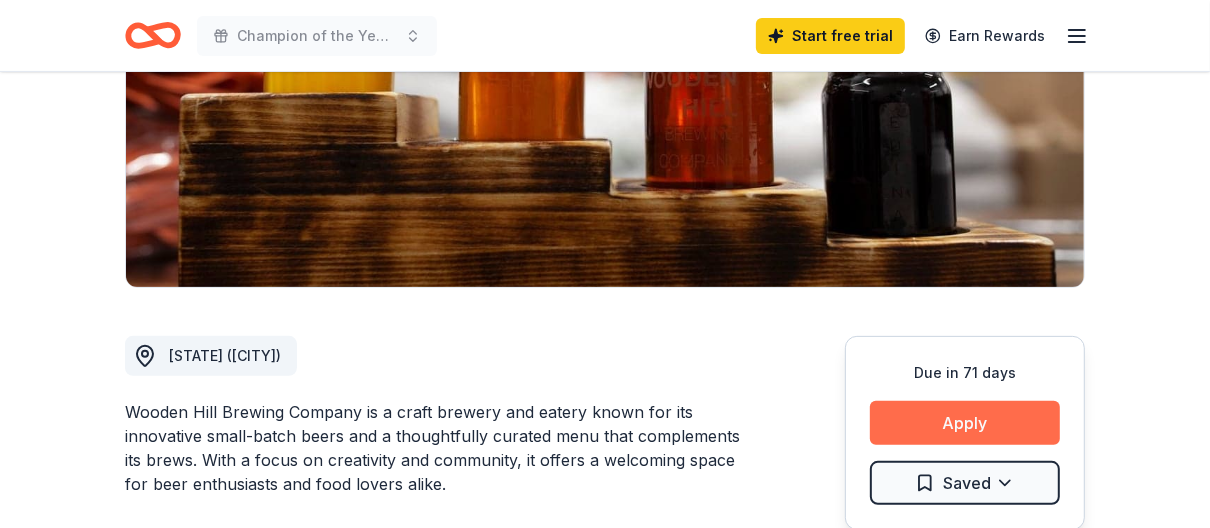 click on "Apply" at bounding box center (965, 423) 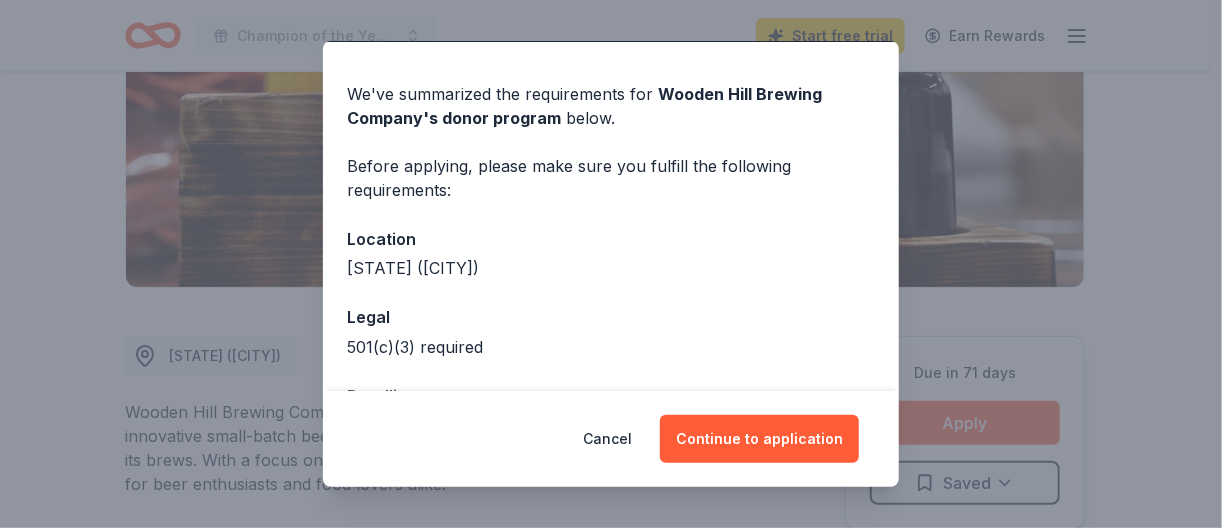 scroll, scrollTop: 129, scrollLeft: 0, axis: vertical 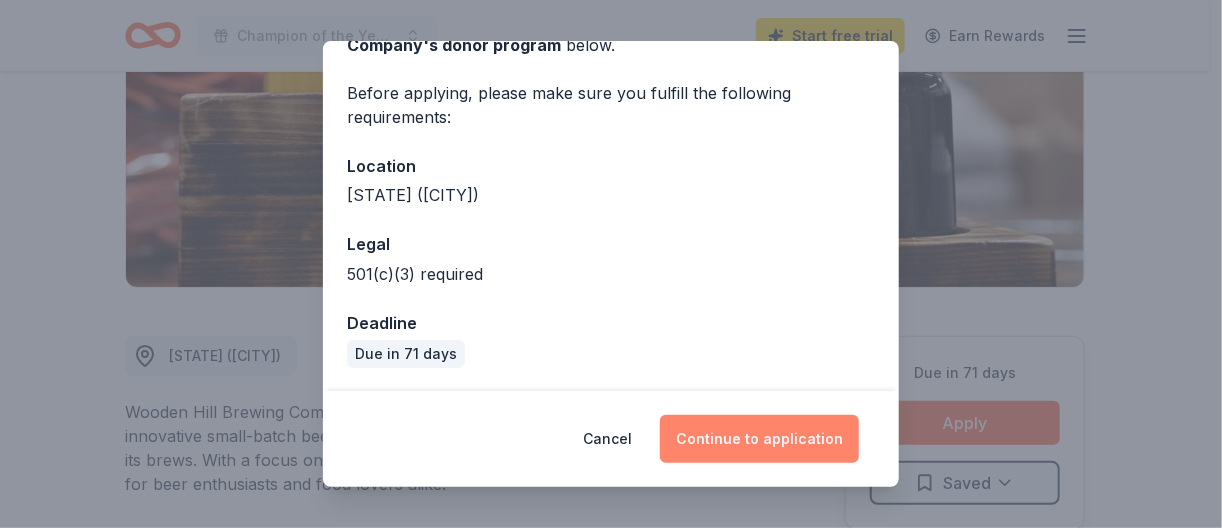 click on "Continue to application" at bounding box center [759, 439] 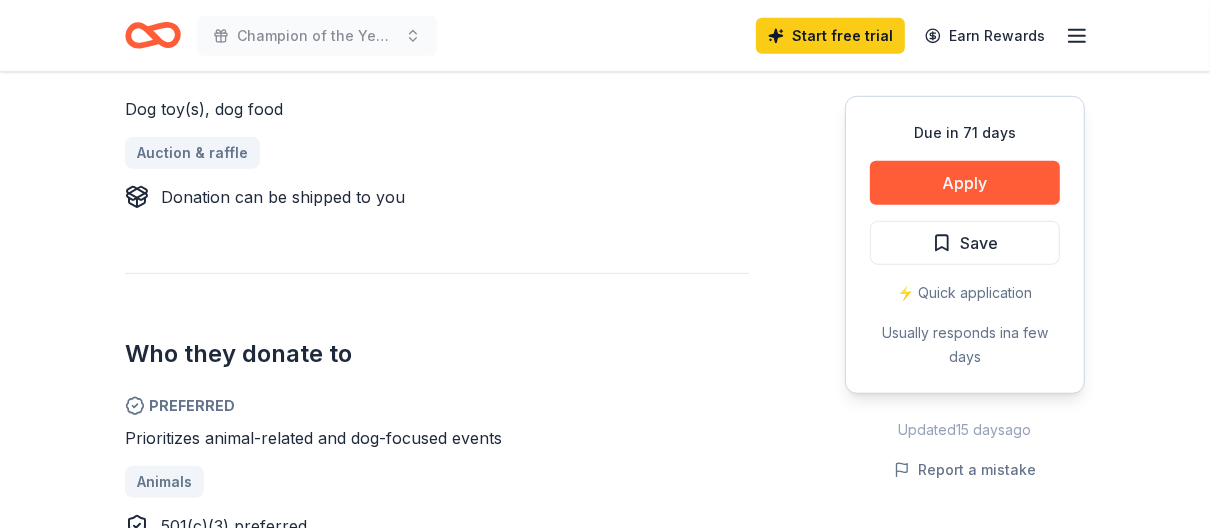 scroll, scrollTop: 400, scrollLeft: 0, axis: vertical 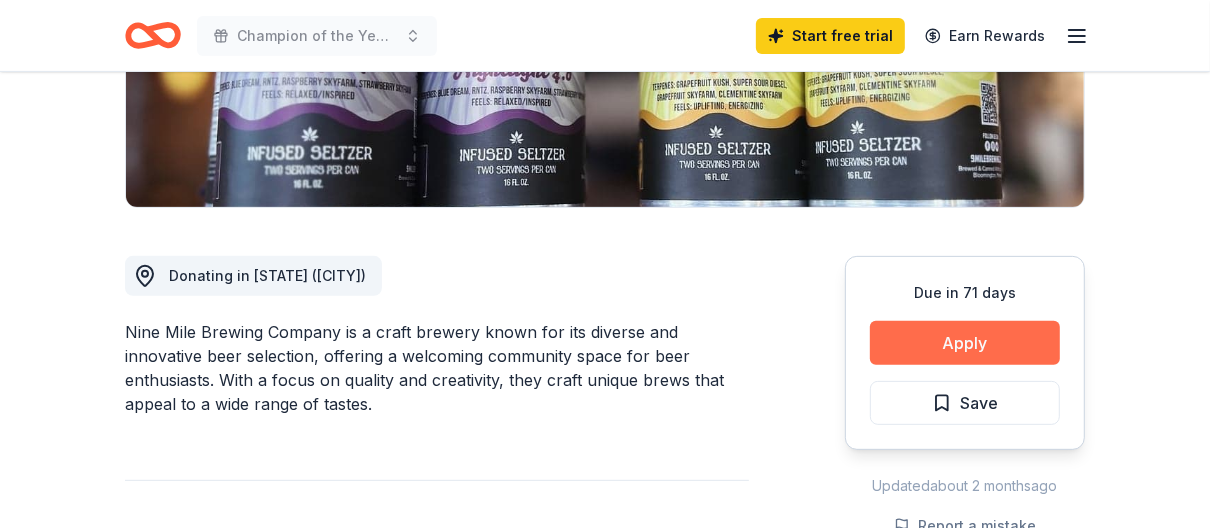 click on "Apply" at bounding box center [965, 343] 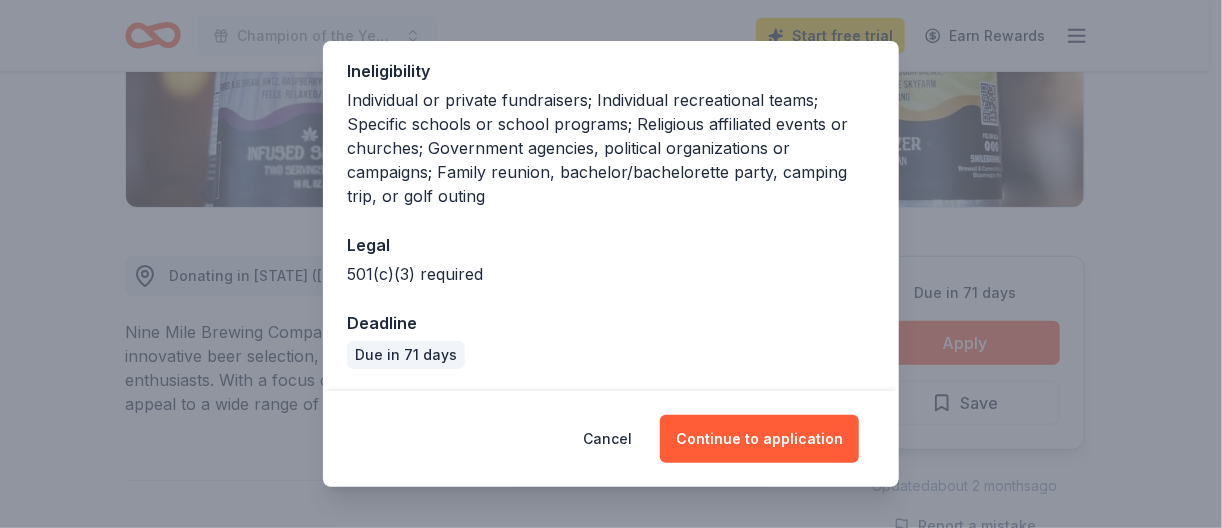 scroll, scrollTop: 405, scrollLeft: 0, axis: vertical 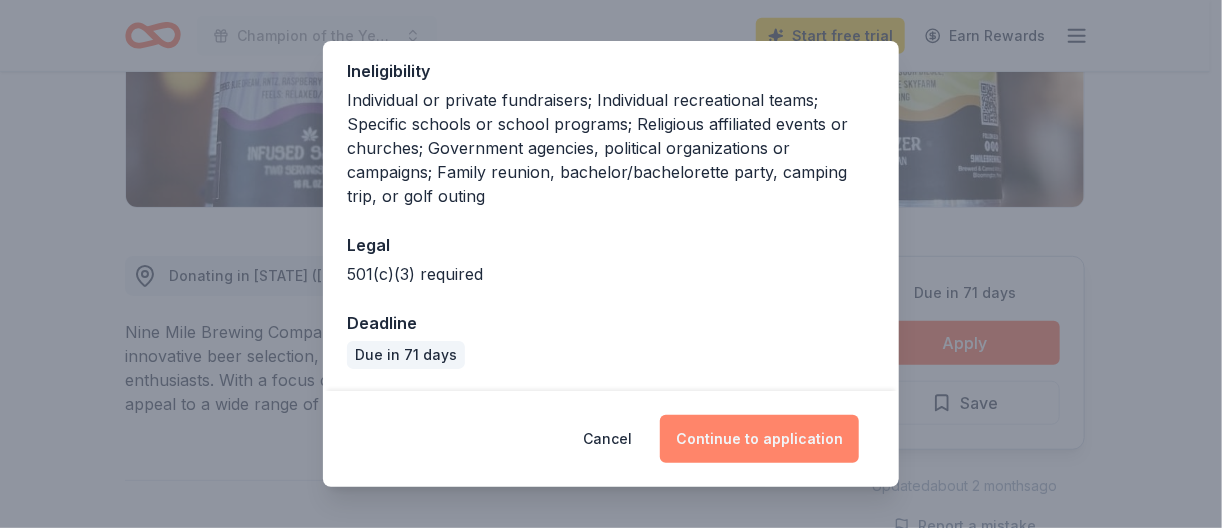 click on "Continue to application" at bounding box center [759, 439] 